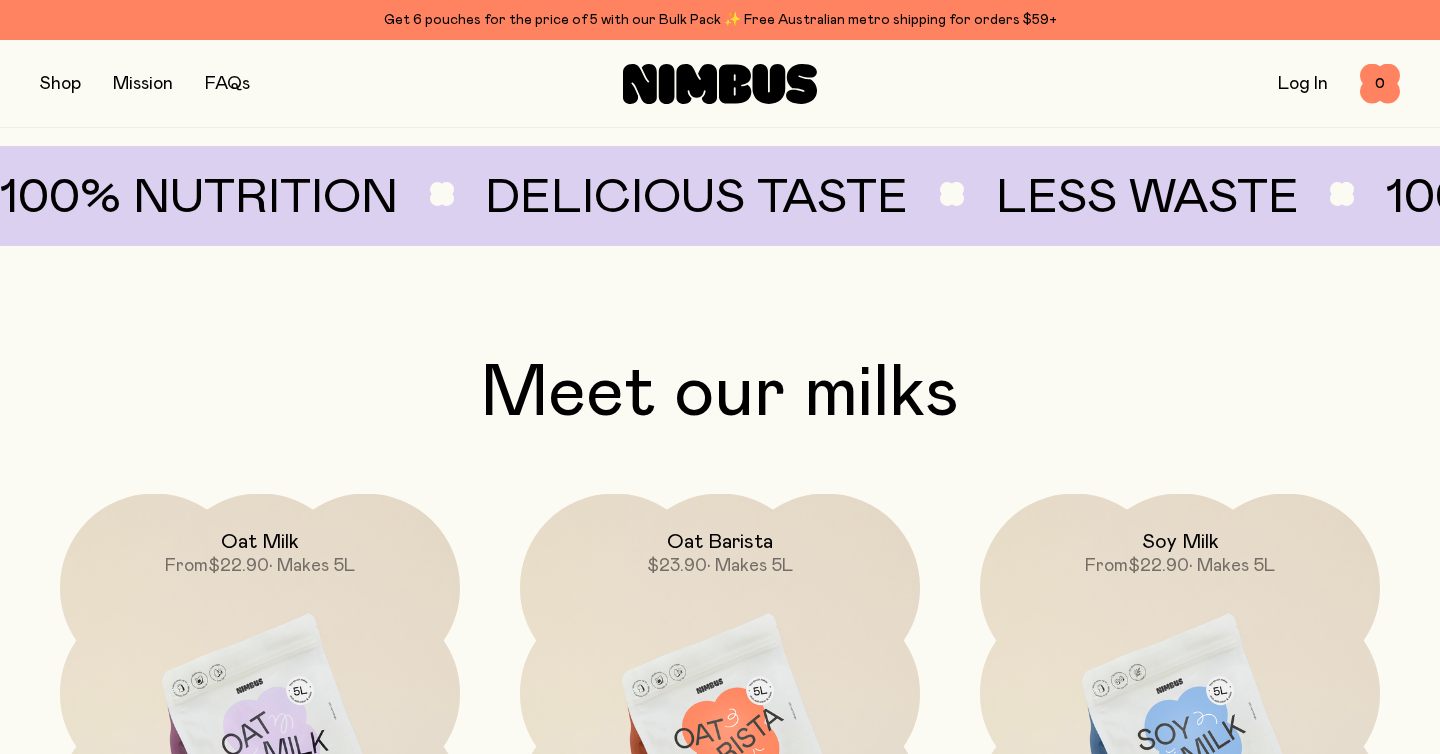 scroll, scrollTop: 1511, scrollLeft: 0, axis: vertical 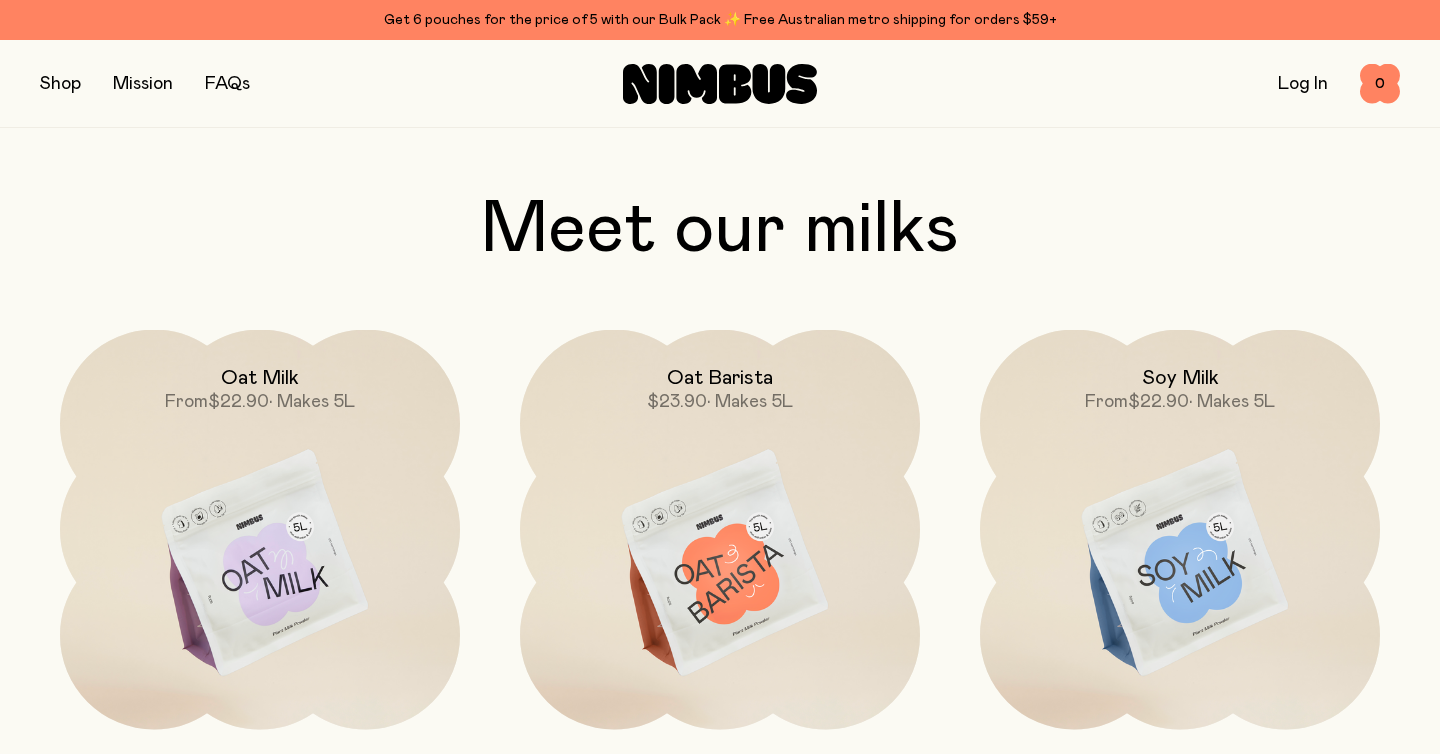click at bounding box center (60, 84) 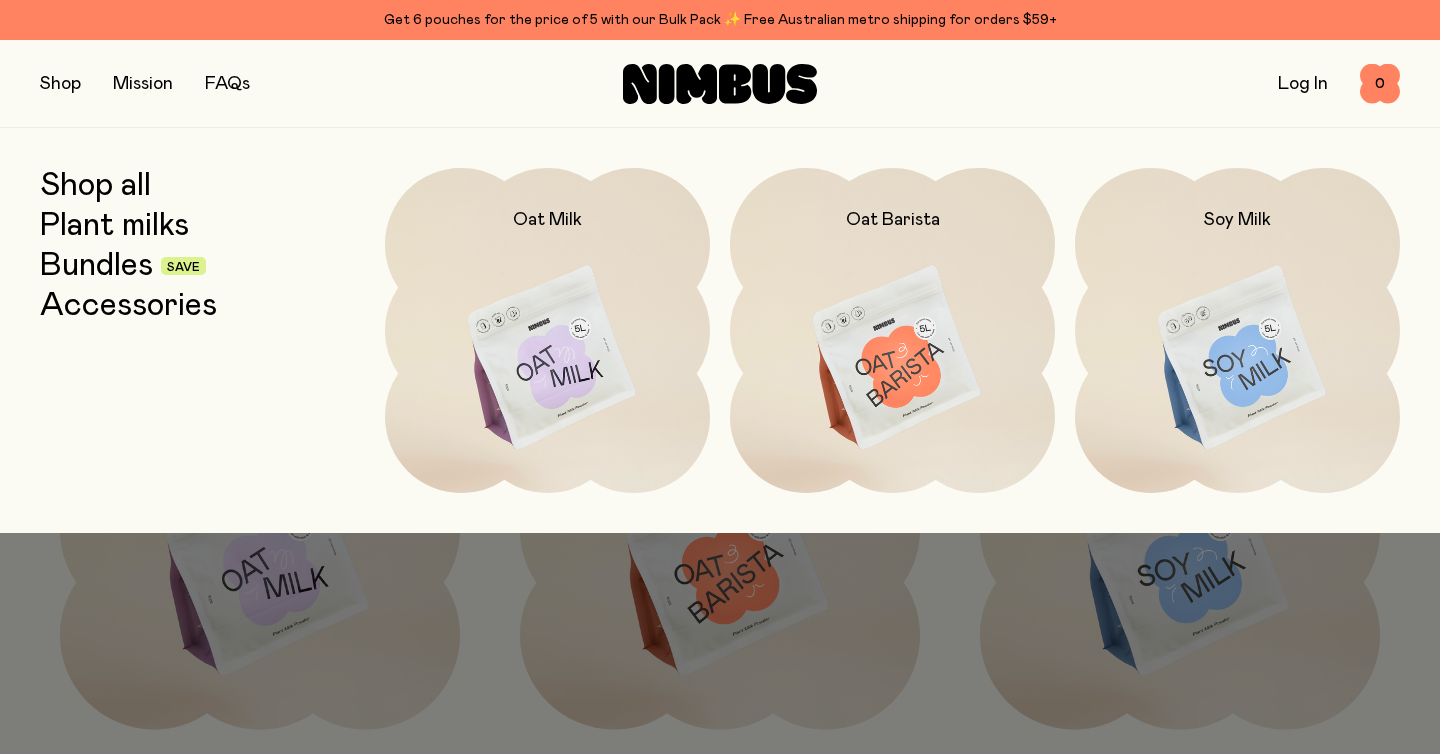 click on "Bundles" at bounding box center [96, 266] 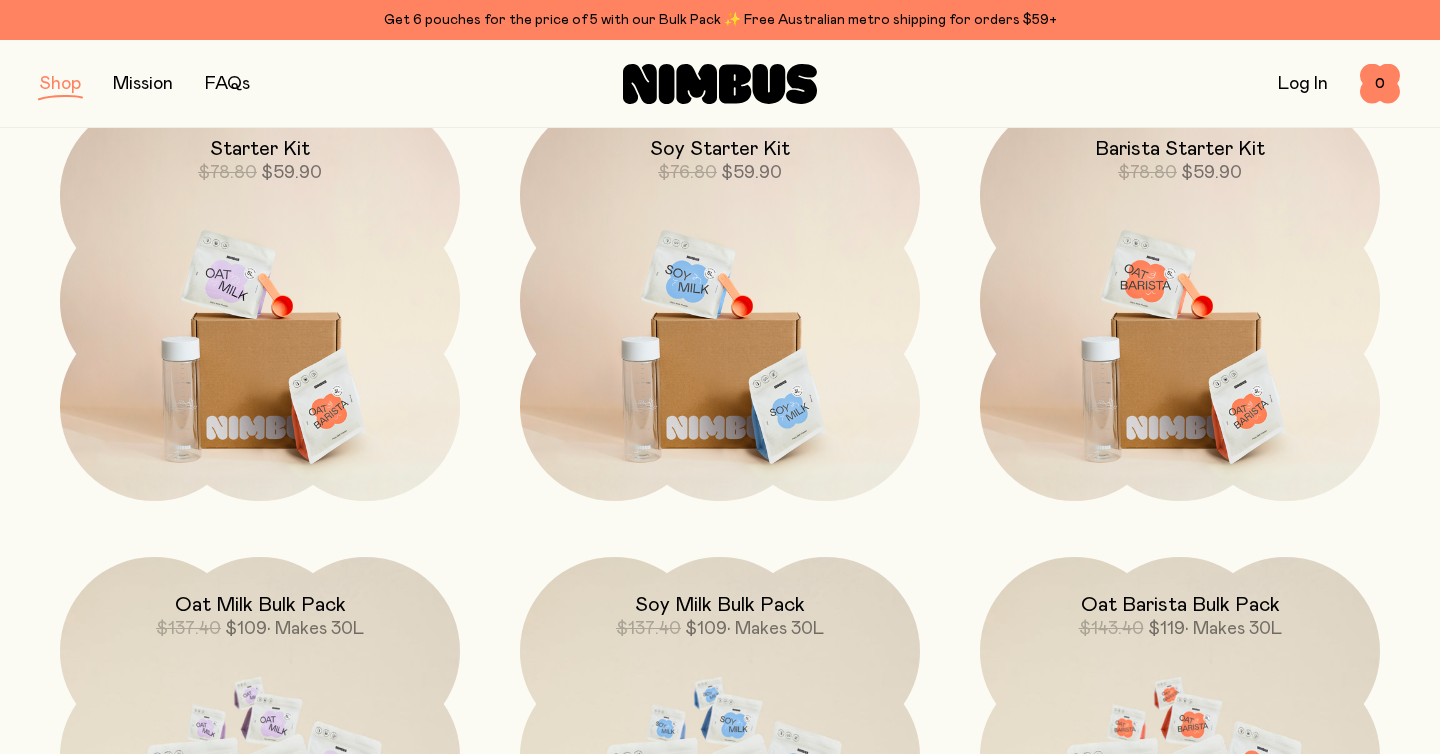 scroll, scrollTop: 346, scrollLeft: 0, axis: vertical 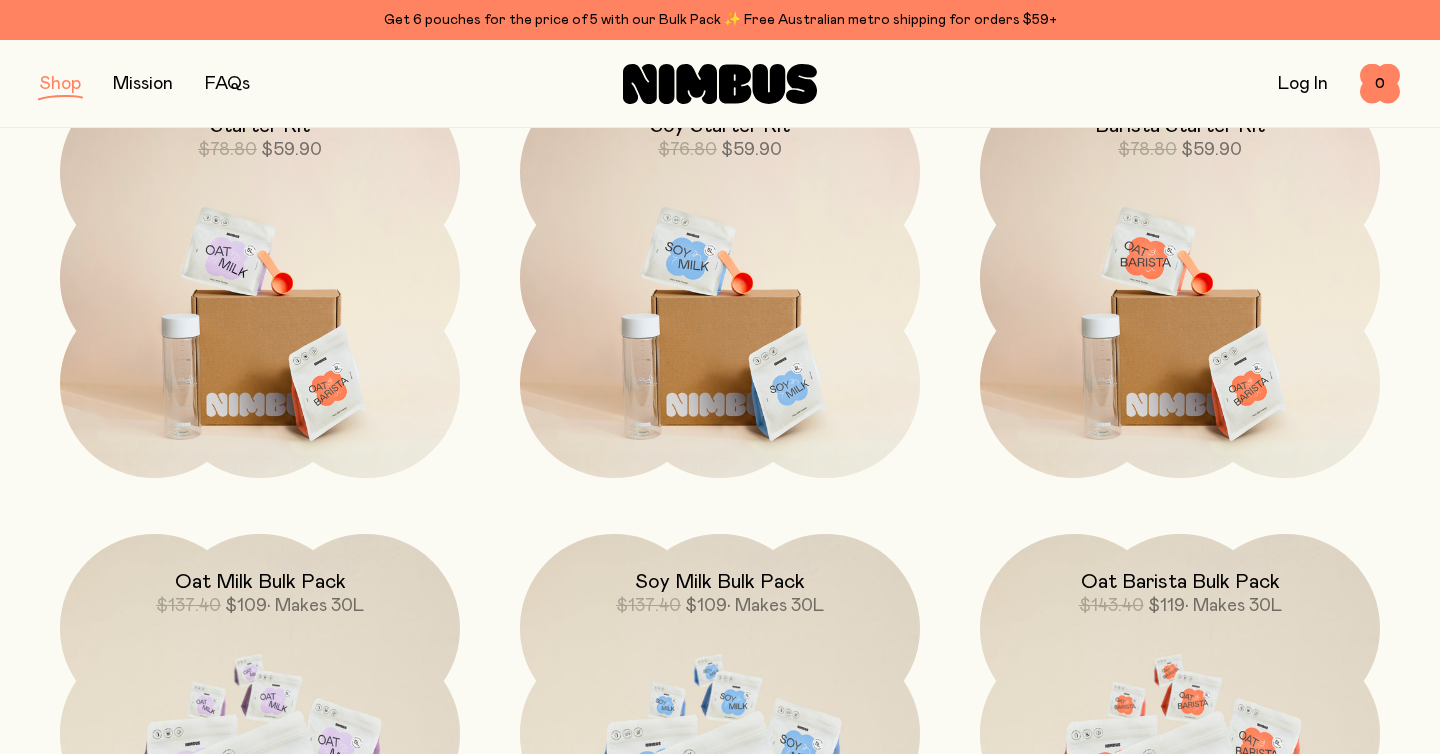 click at bounding box center [60, 84] 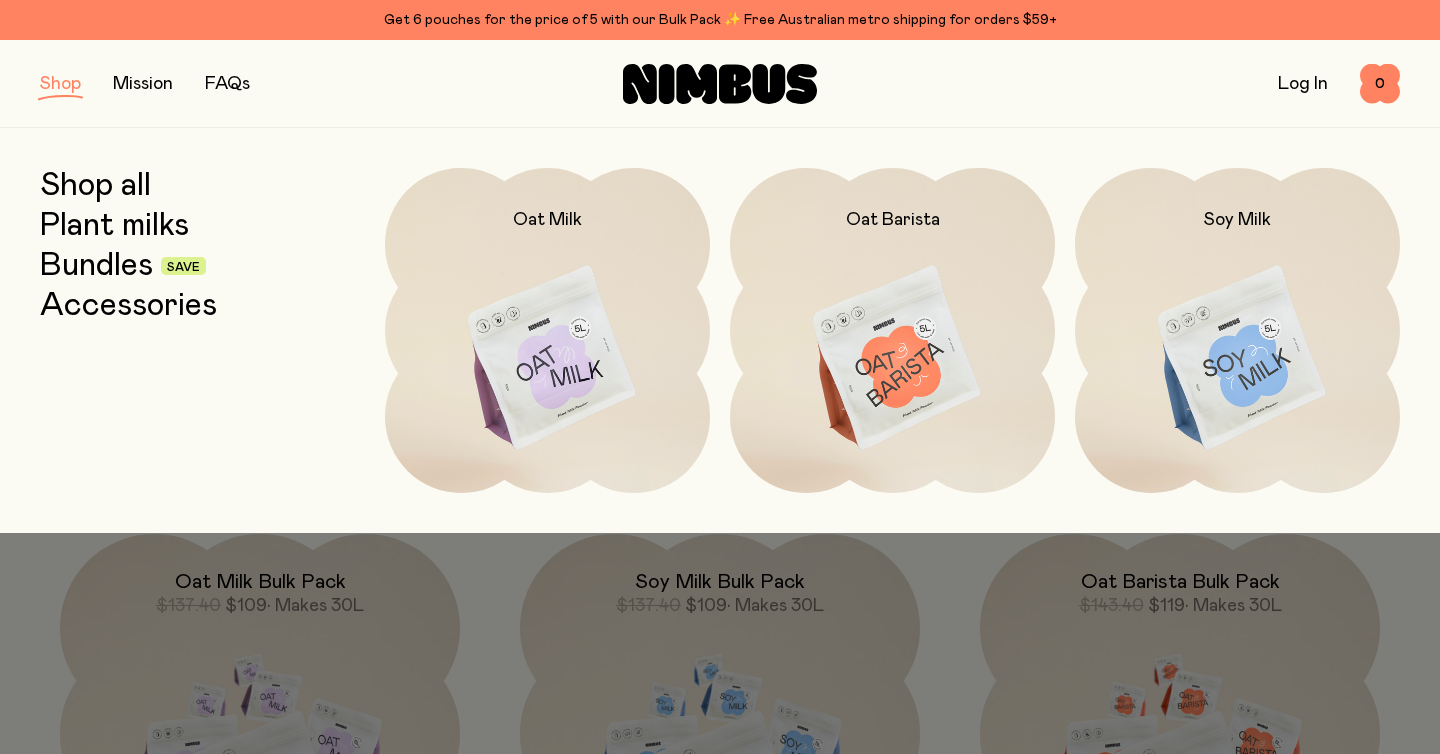 click on "Accessories" at bounding box center (128, 306) 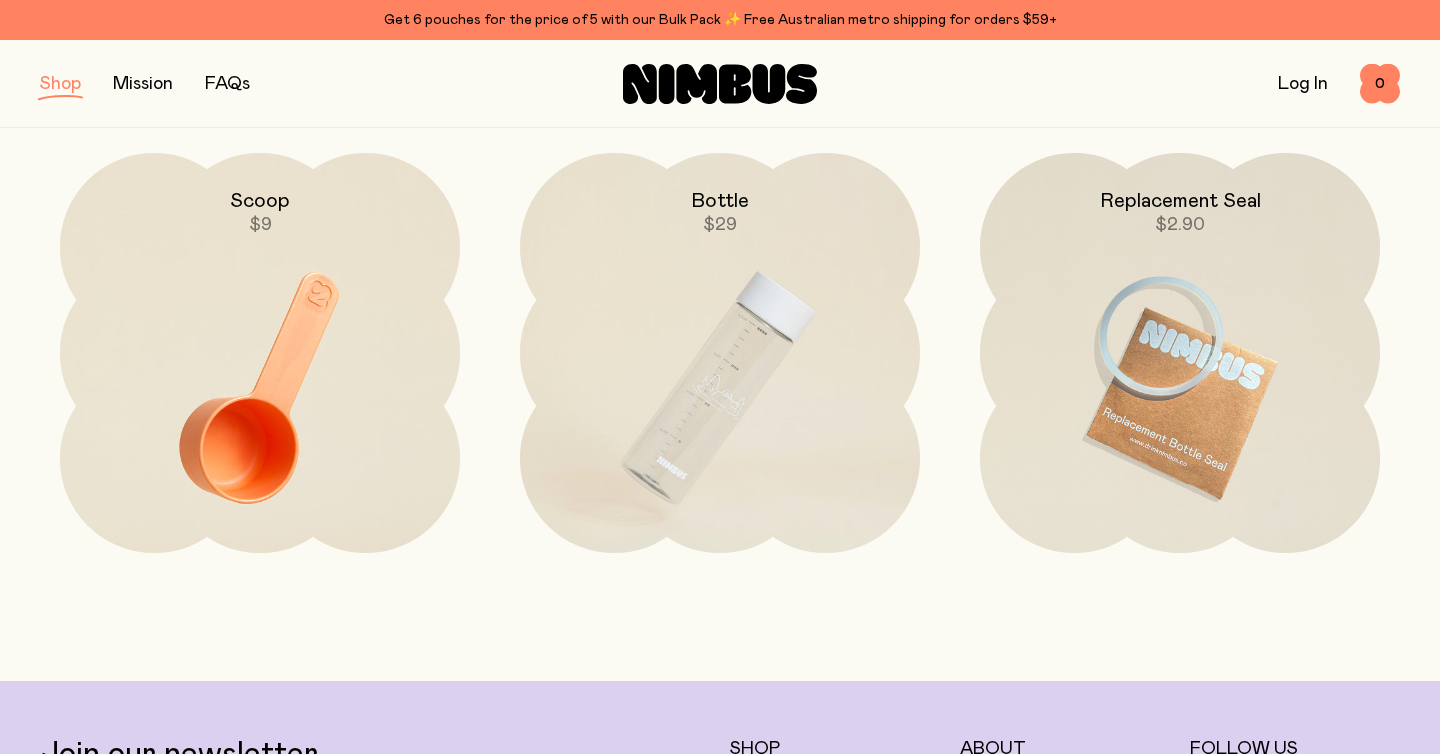 scroll, scrollTop: 265, scrollLeft: 0, axis: vertical 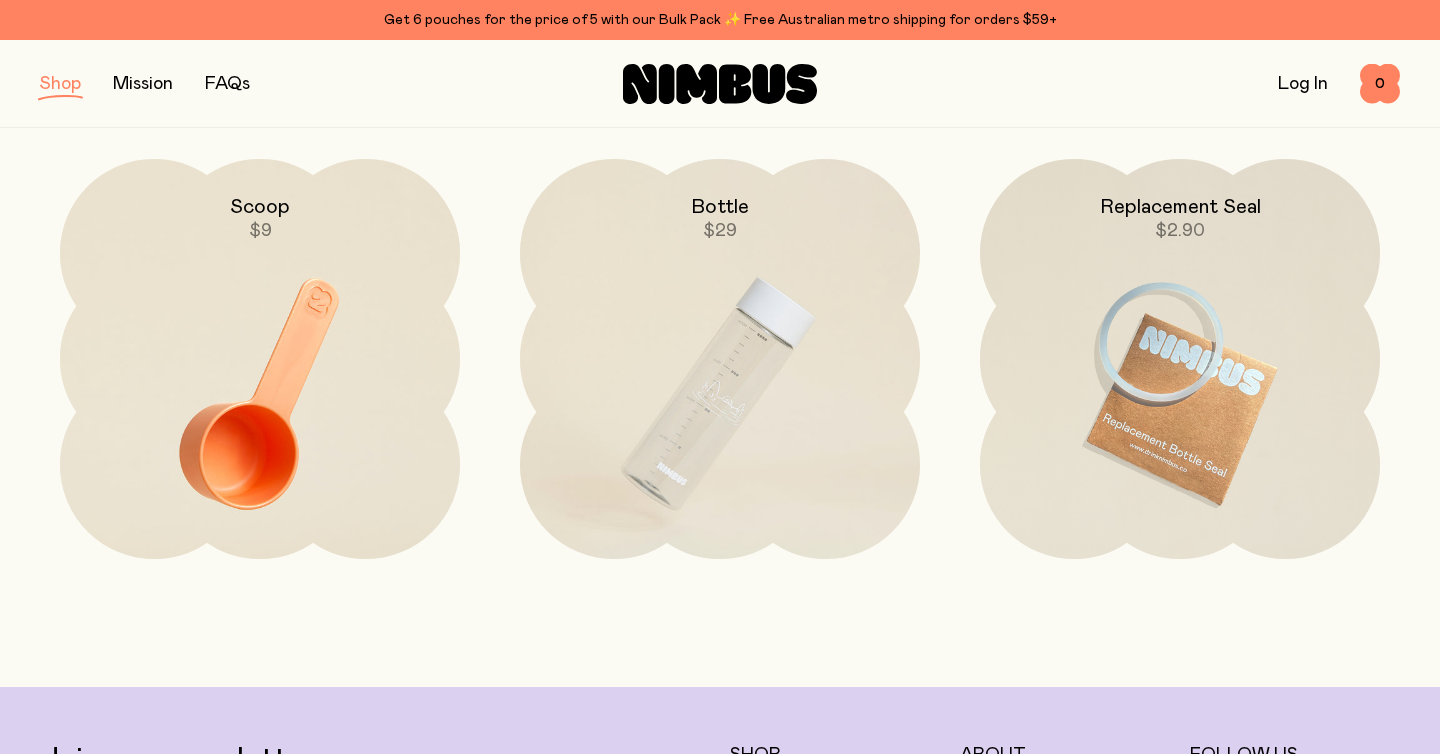 click at bounding box center (60, 84) 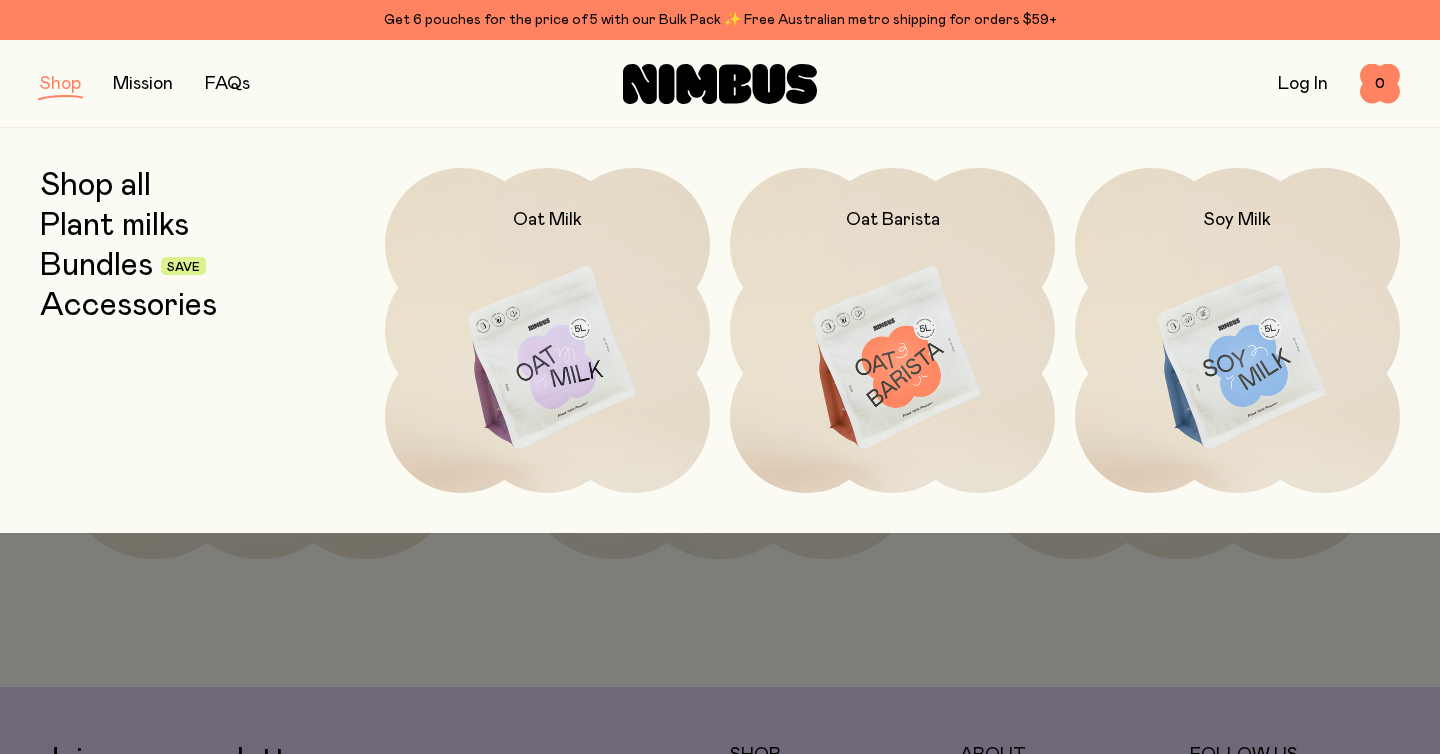 click on "Bundles" at bounding box center [96, 266] 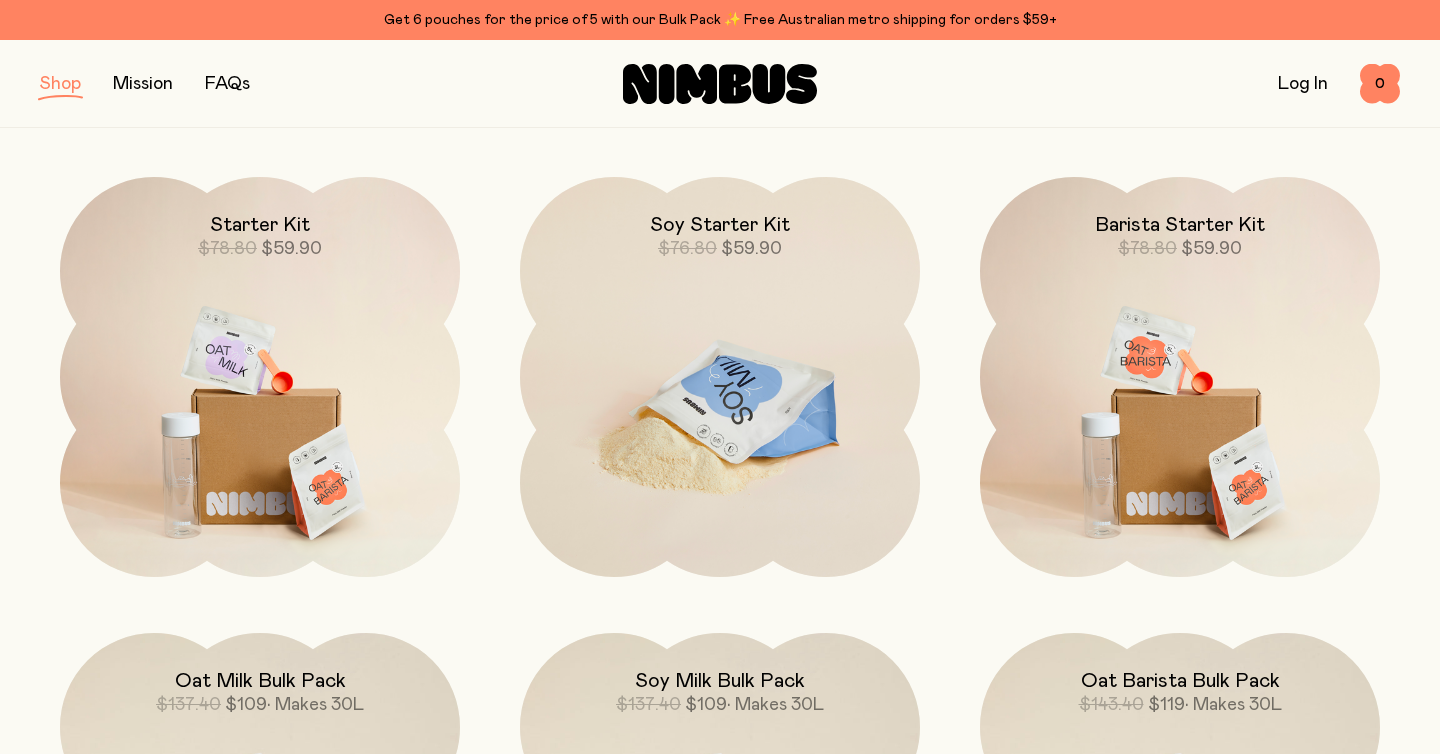scroll, scrollTop: 232, scrollLeft: 0, axis: vertical 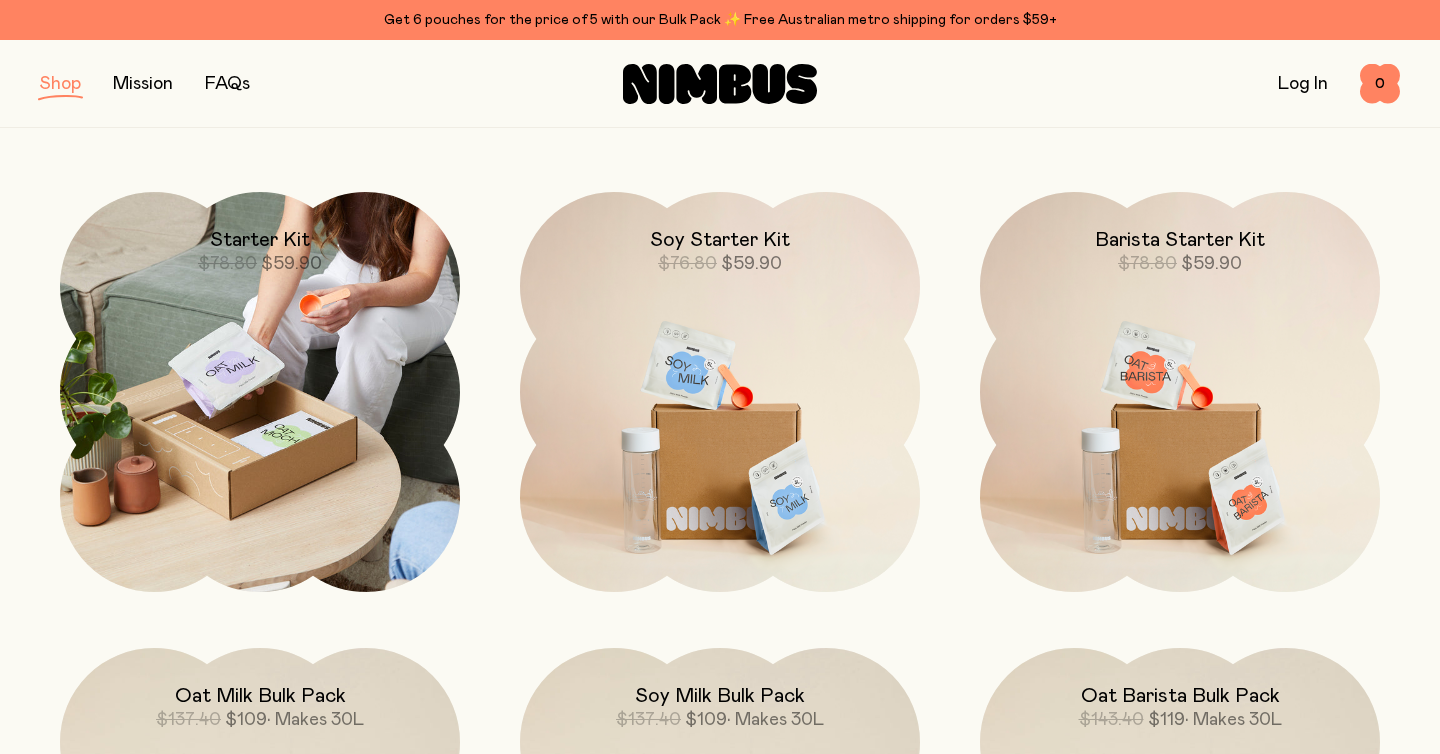 click at bounding box center [260, 392] 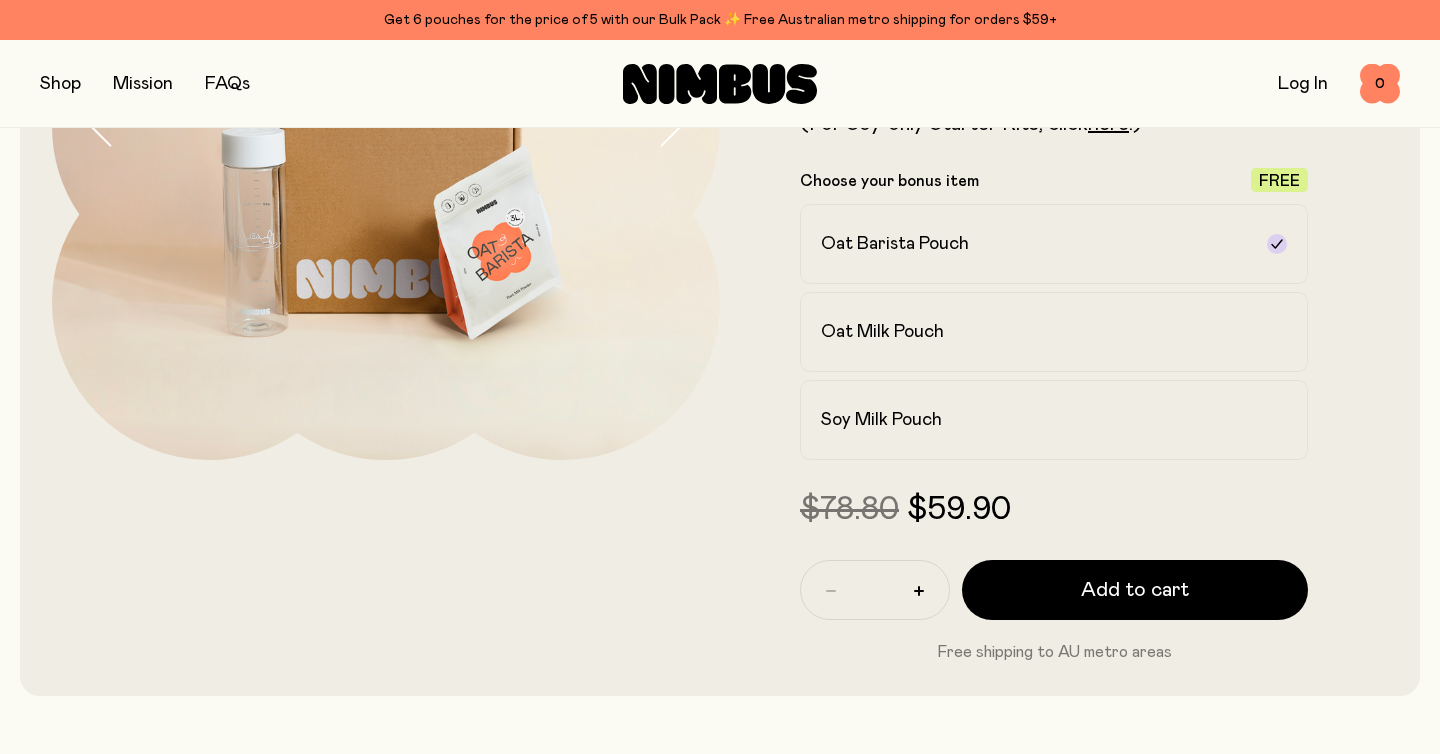 scroll, scrollTop: 453, scrollLeft: 0, axis: vertical 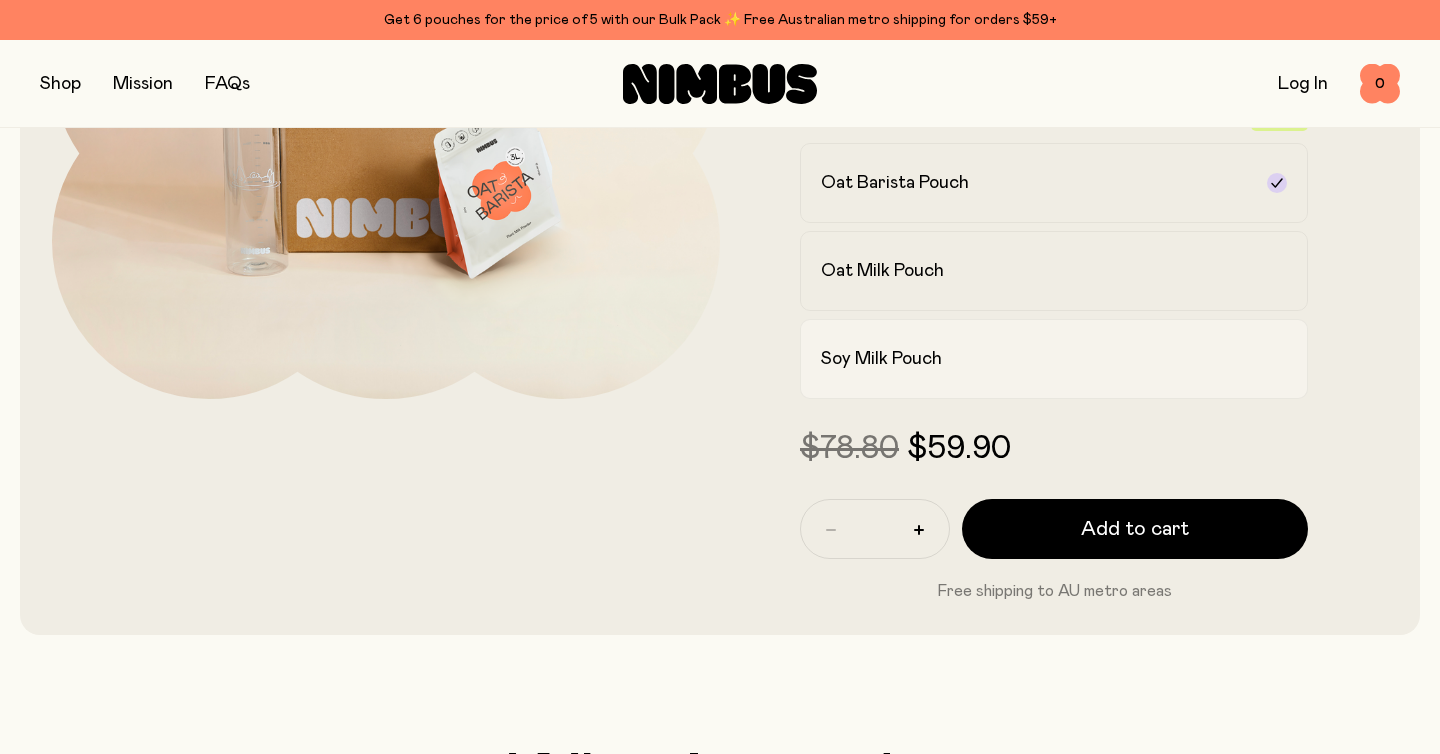 click on "Soy Milk Pouch" at bounding box center (881, 359) 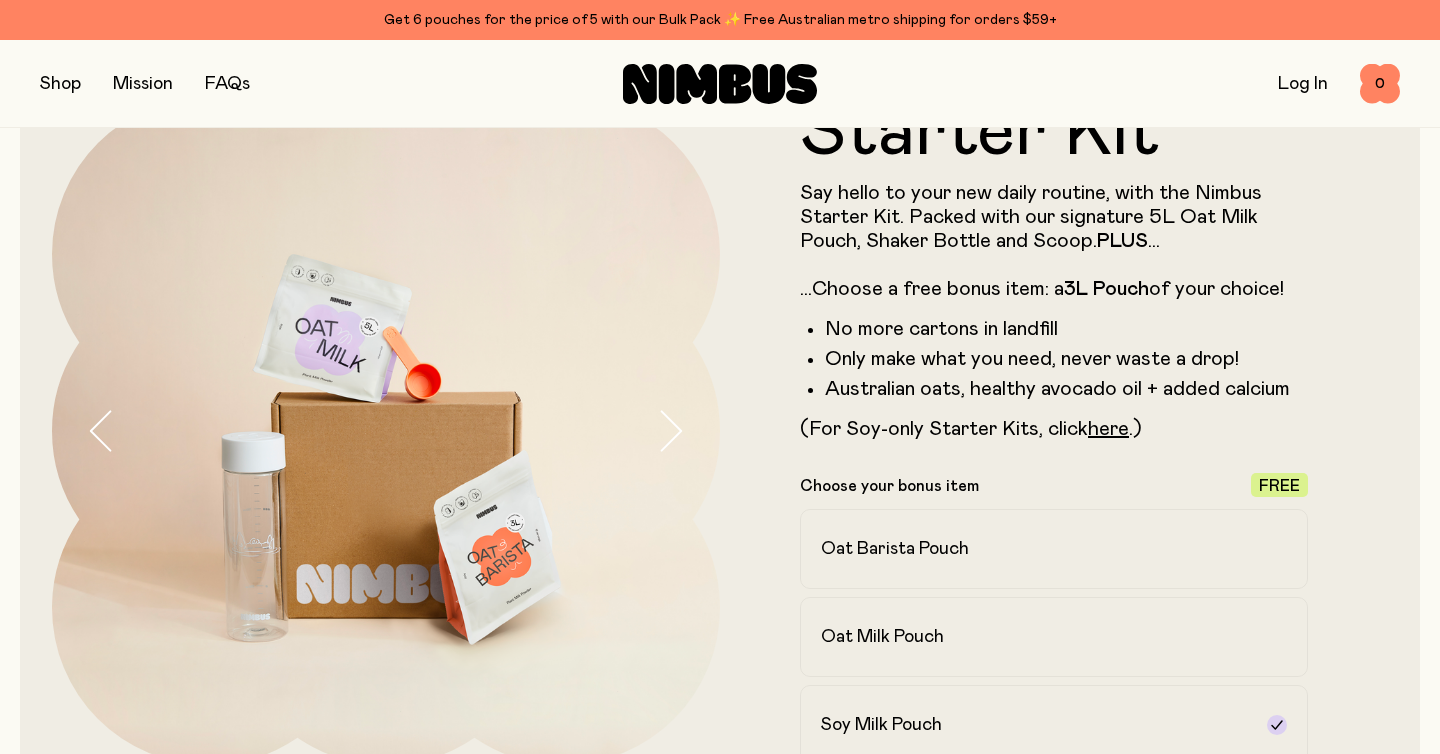 scroll, scrollTop: 81, scrollLeft: 0, axis: vertical 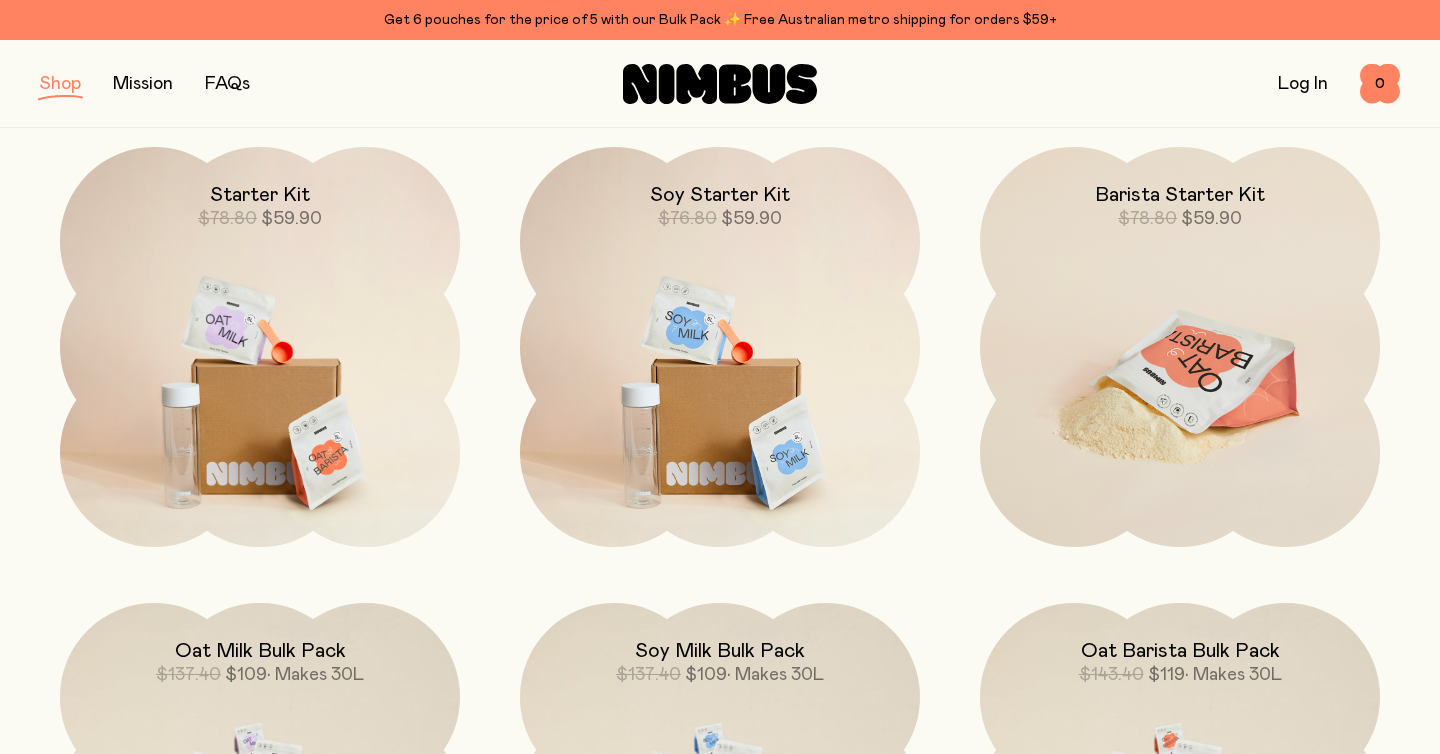 click on "$59.90" 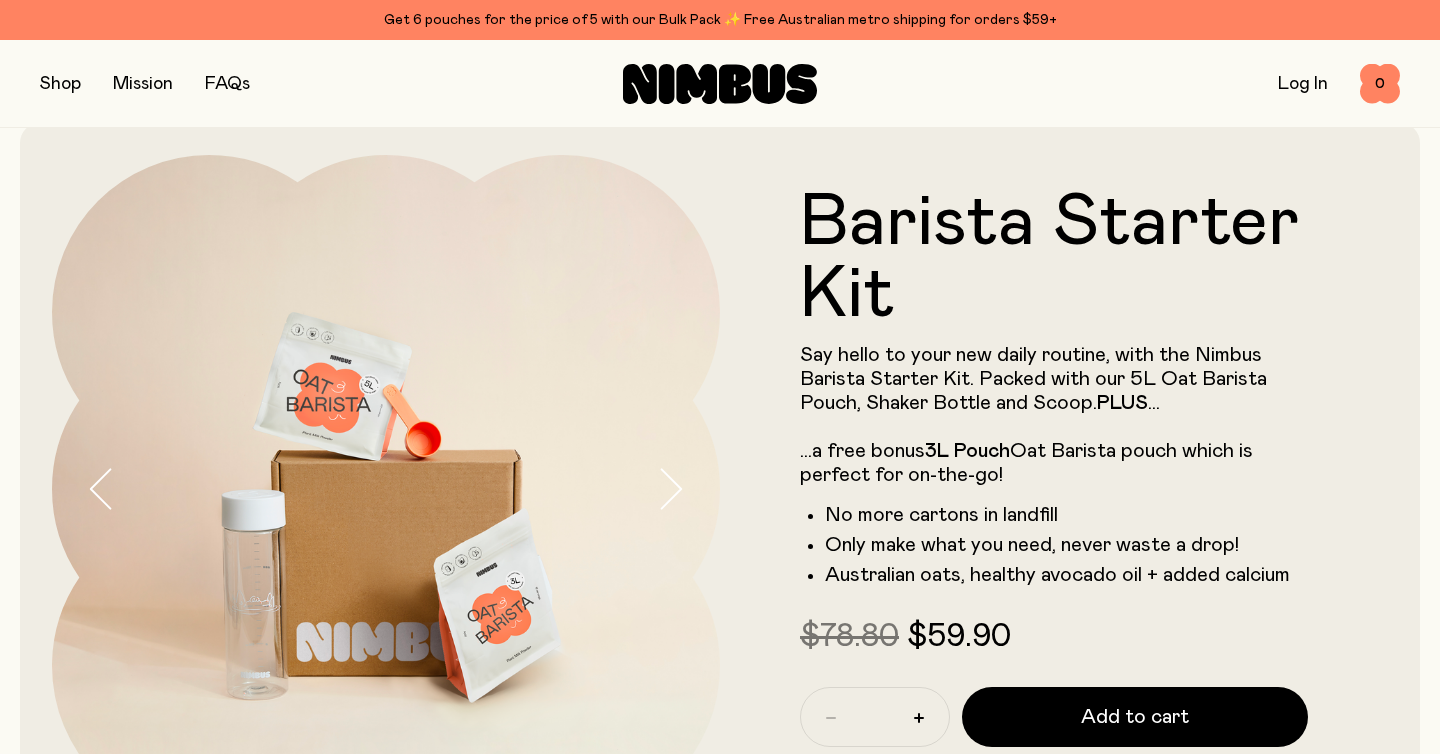 scroll, scrollTop: 27, scrollLeft: 0, axis: vertical 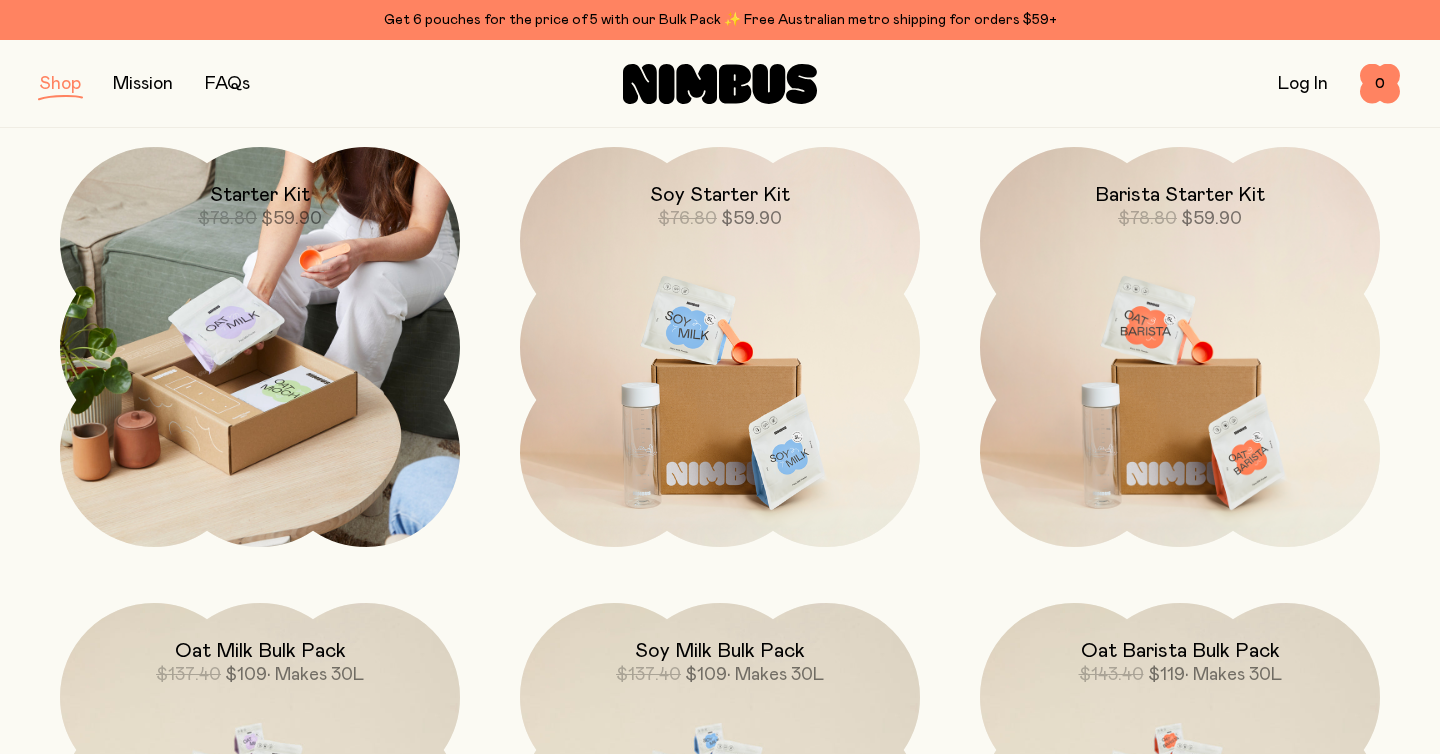click on "Starter Kit" at bounding box center [260, 195] 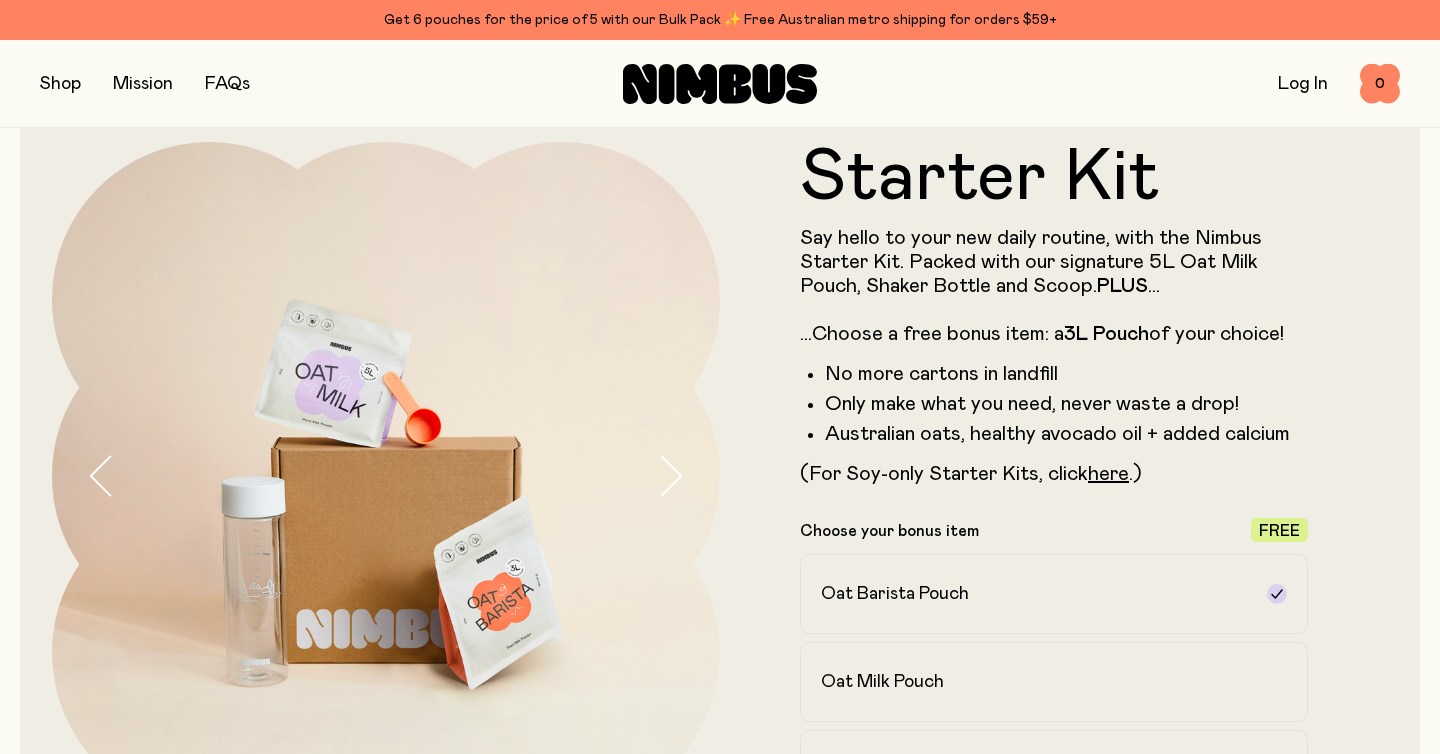 scroll, scrollTop: 277, scrollLeft: 0, axis: vertical 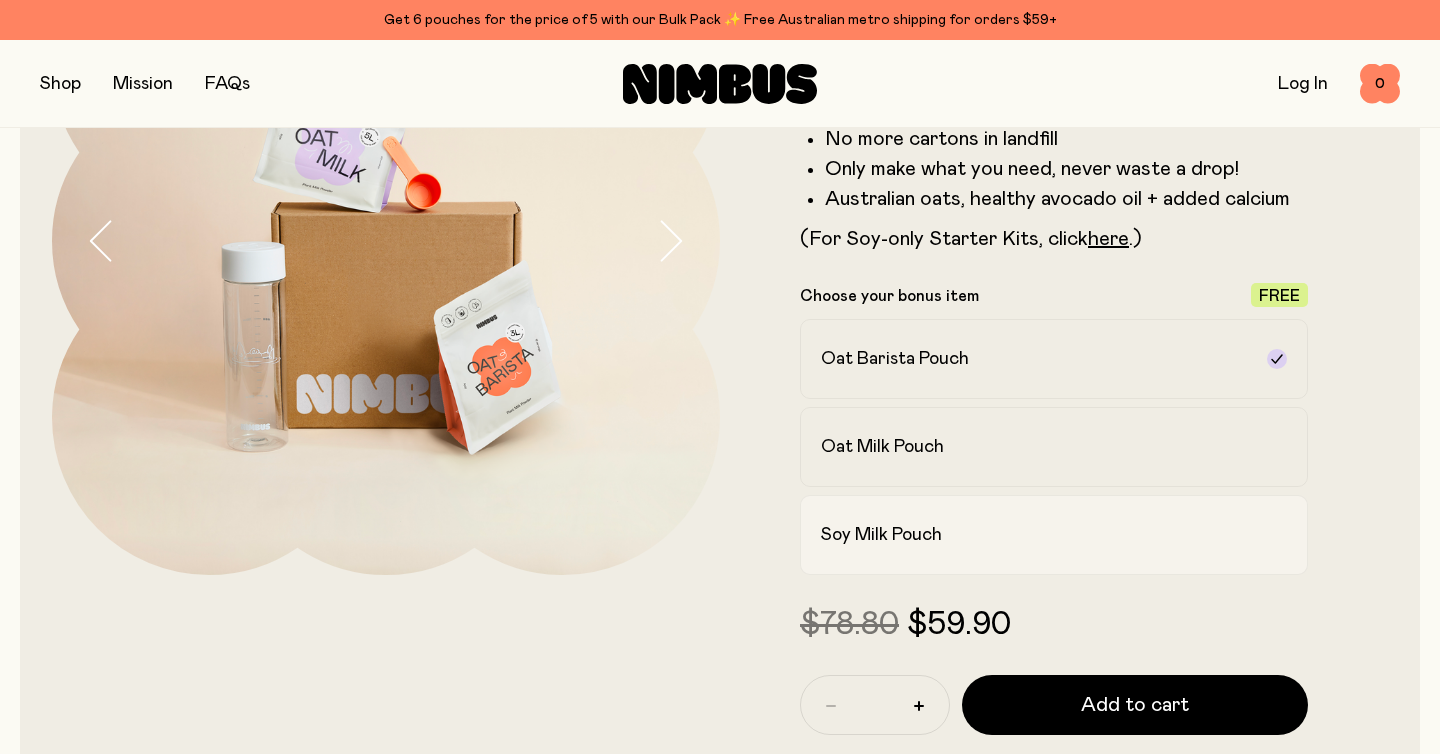 click on "Soy Milk Pouch" at bounding box center [1054, 535] 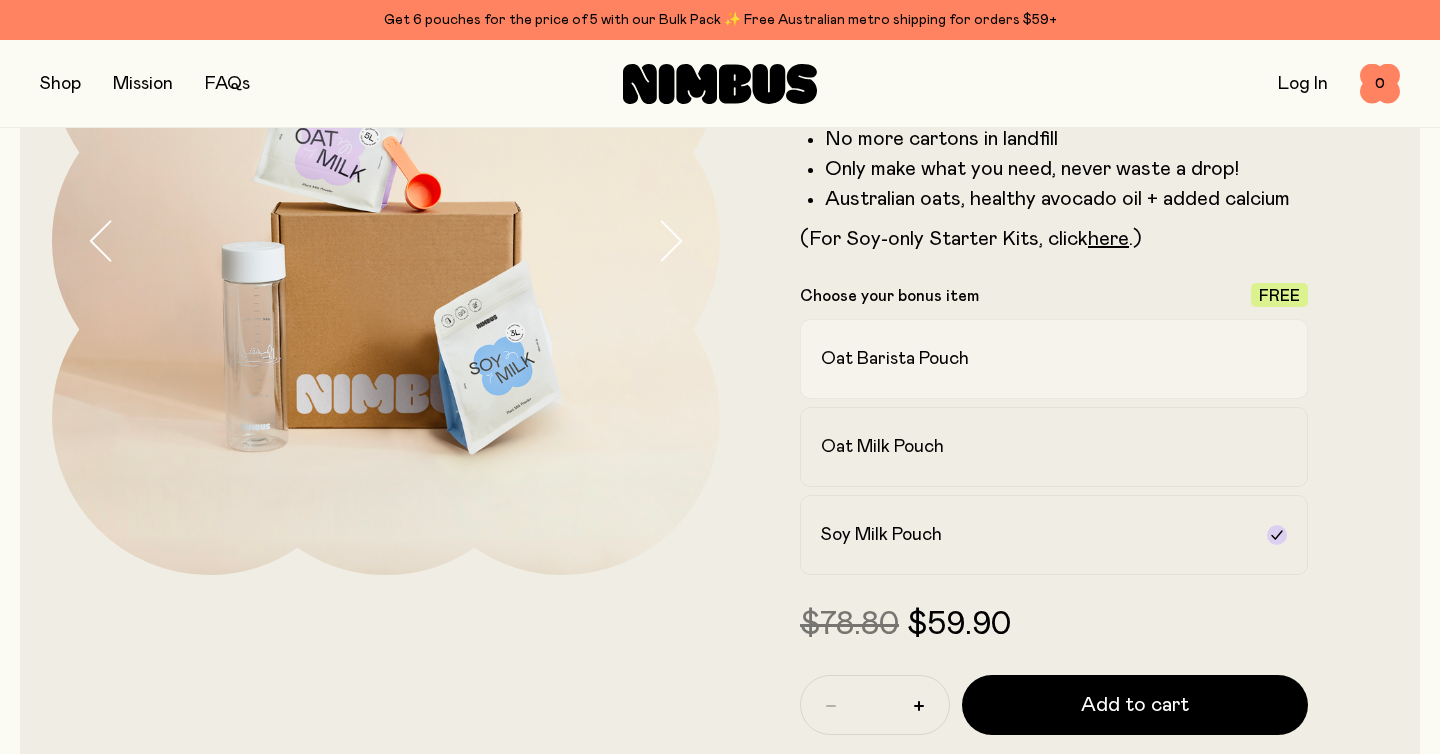 click on "Oat Barista Pouch" at bounding box center [1054, 359] 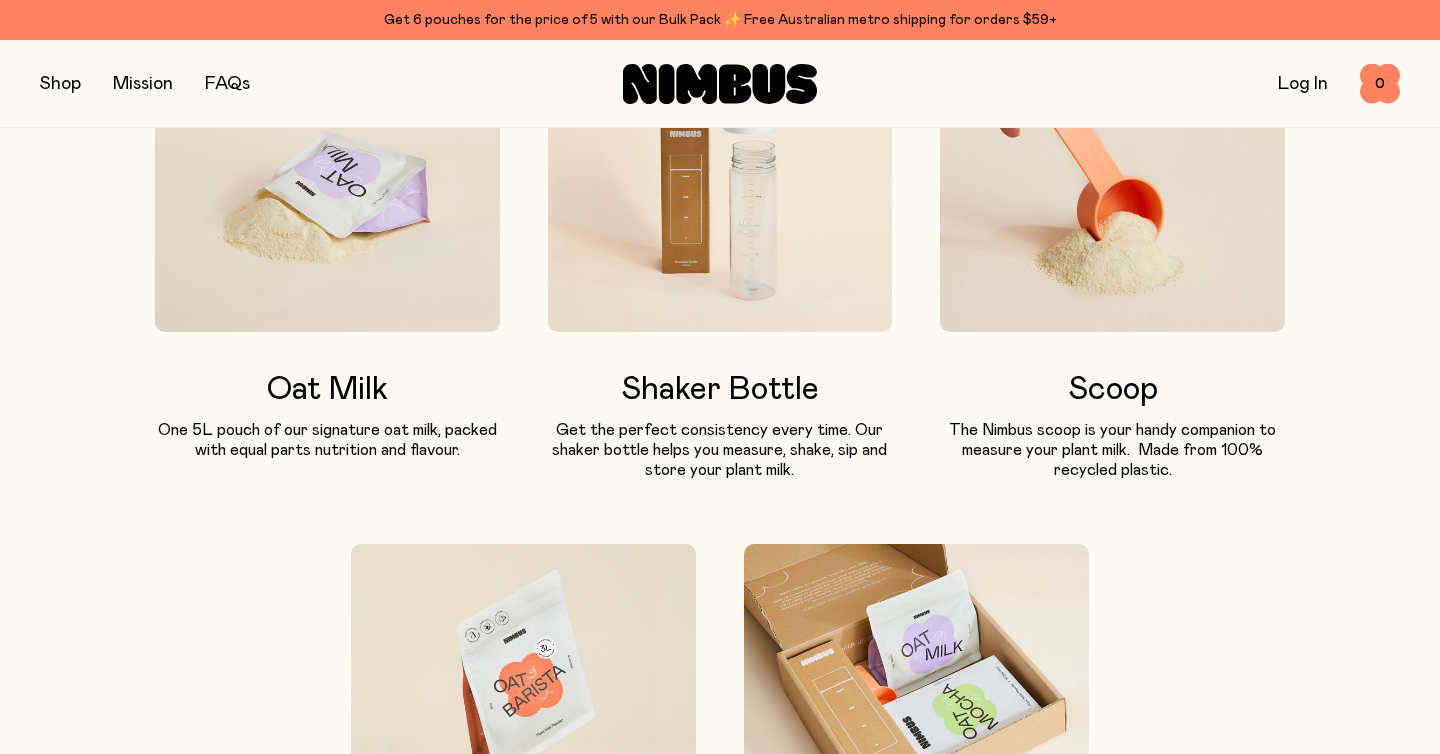 scroll, scrollTop: 1378, scrollLeft: 0, axis: vertical 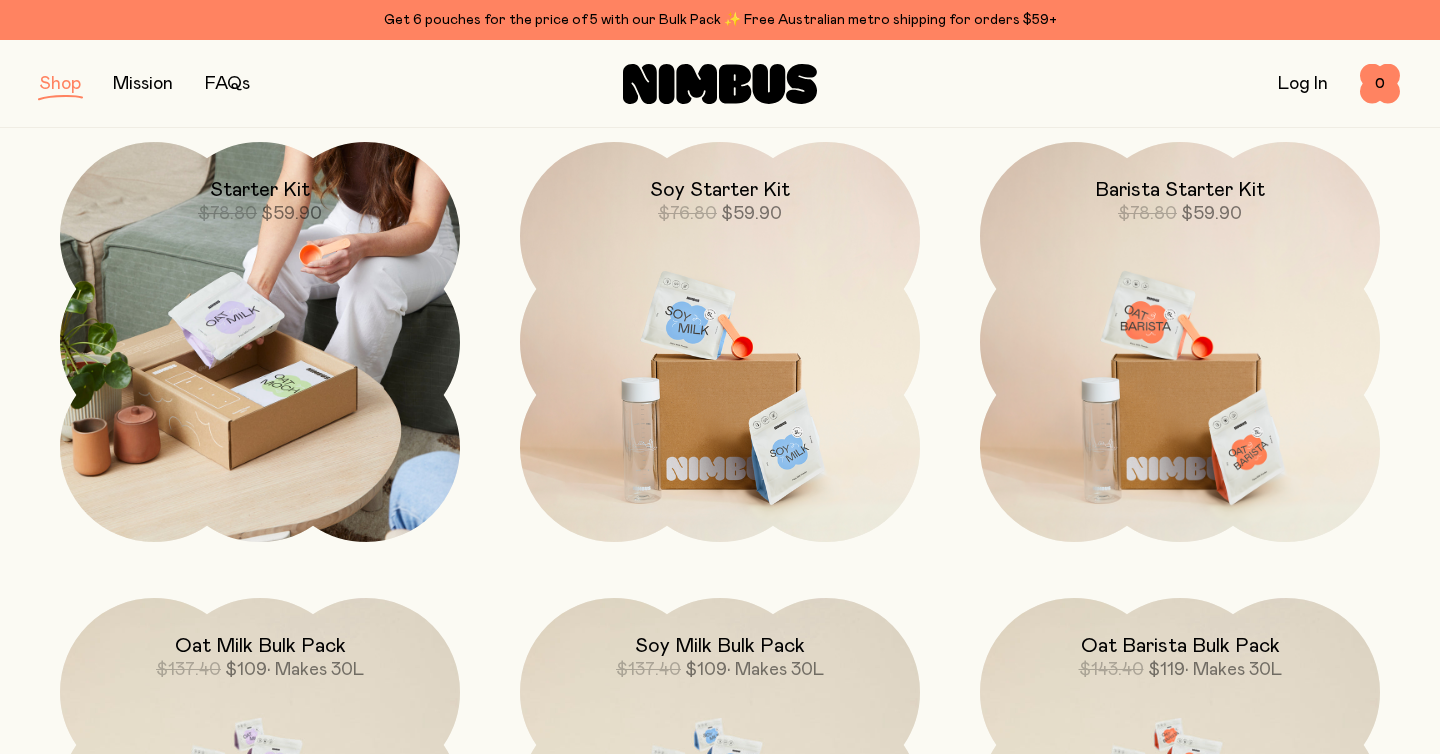 click at bounding box center (260, 342) 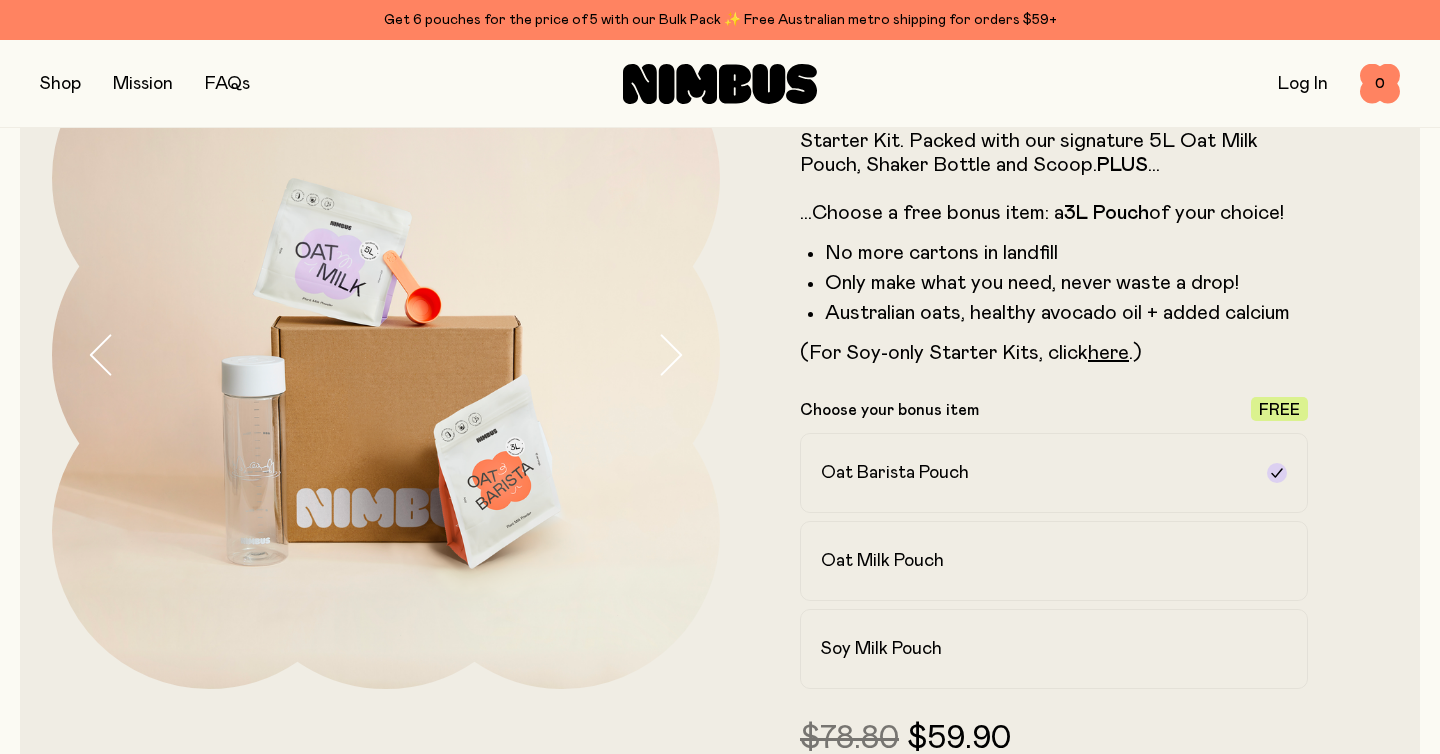 scroll, scrollTop: 165, scrollLeft: 0, axis: vertical 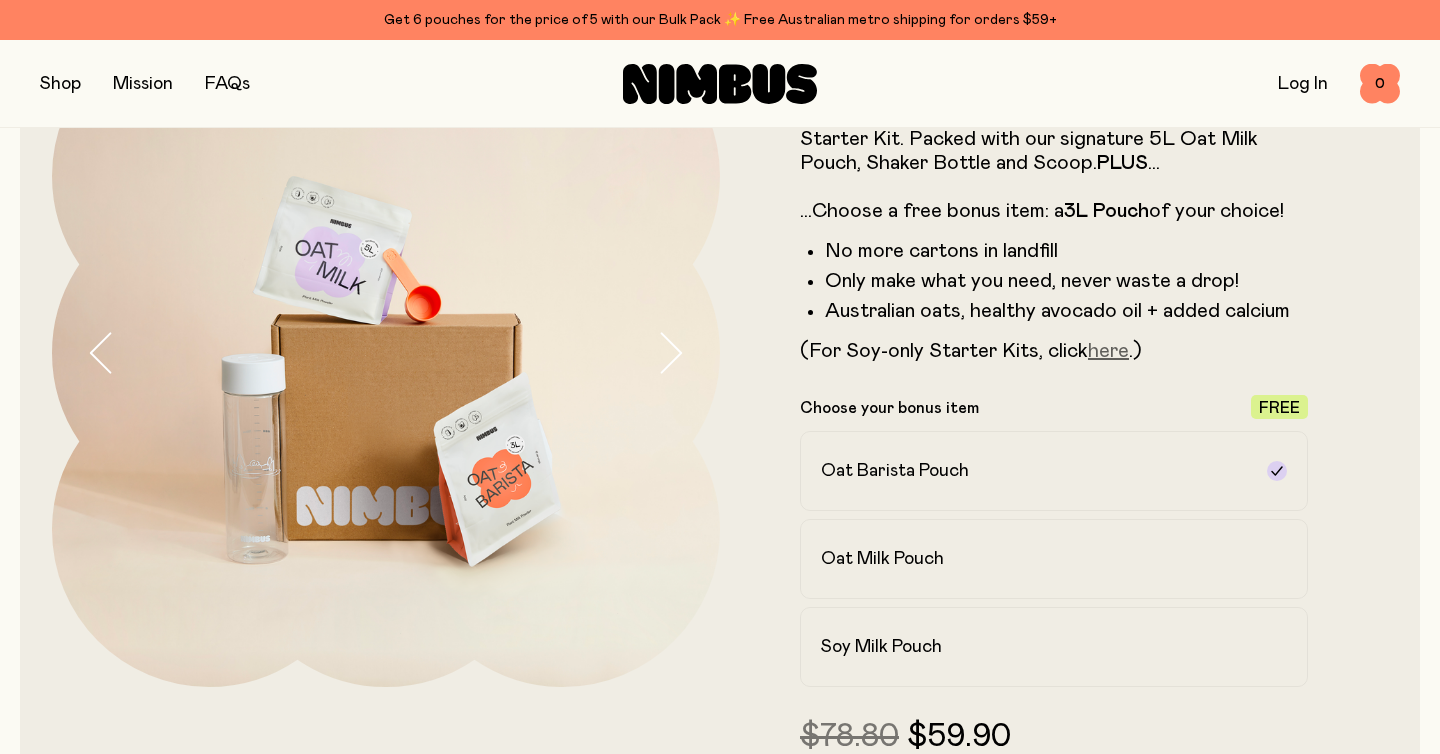 click on "here" at bounding box center [1108, 351] 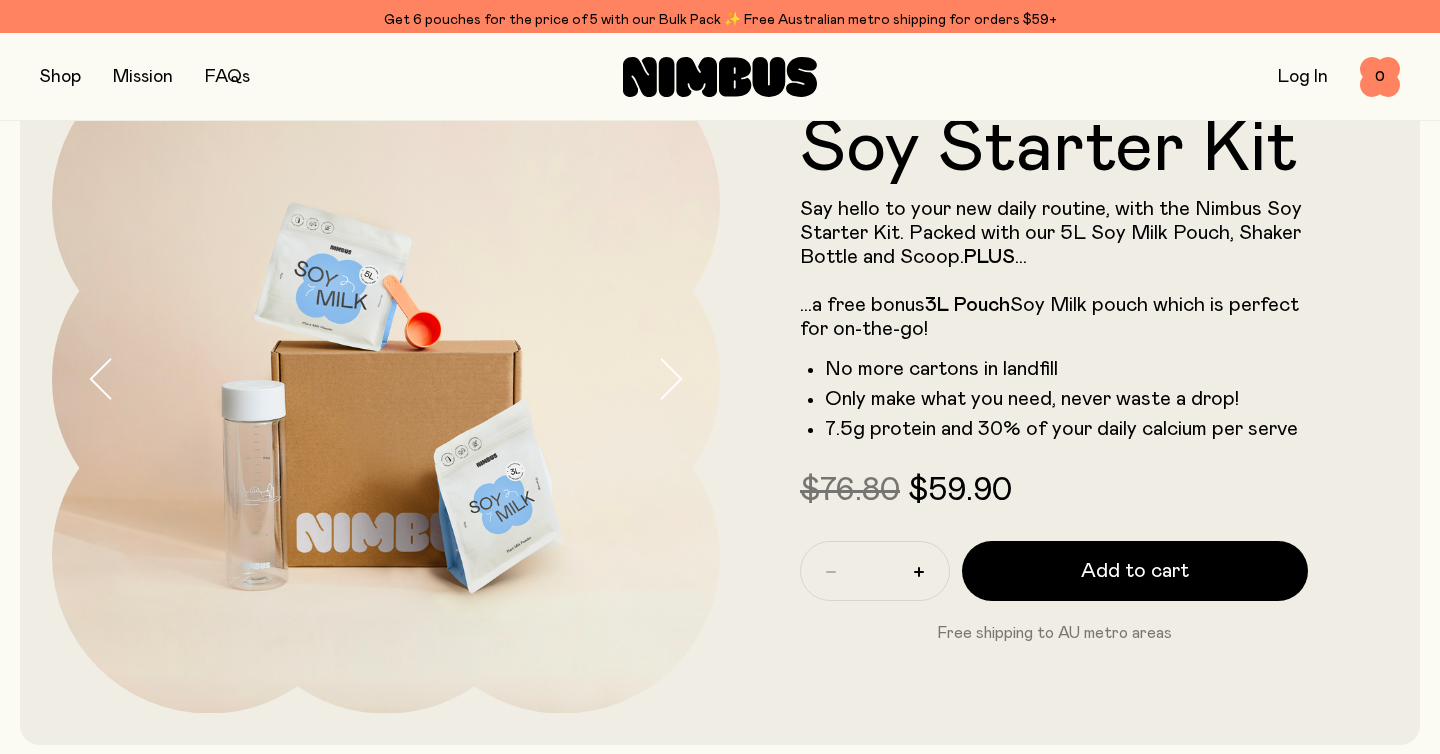 scroll, scrollTop: 133, scrollLeft: 0, axis: vertical 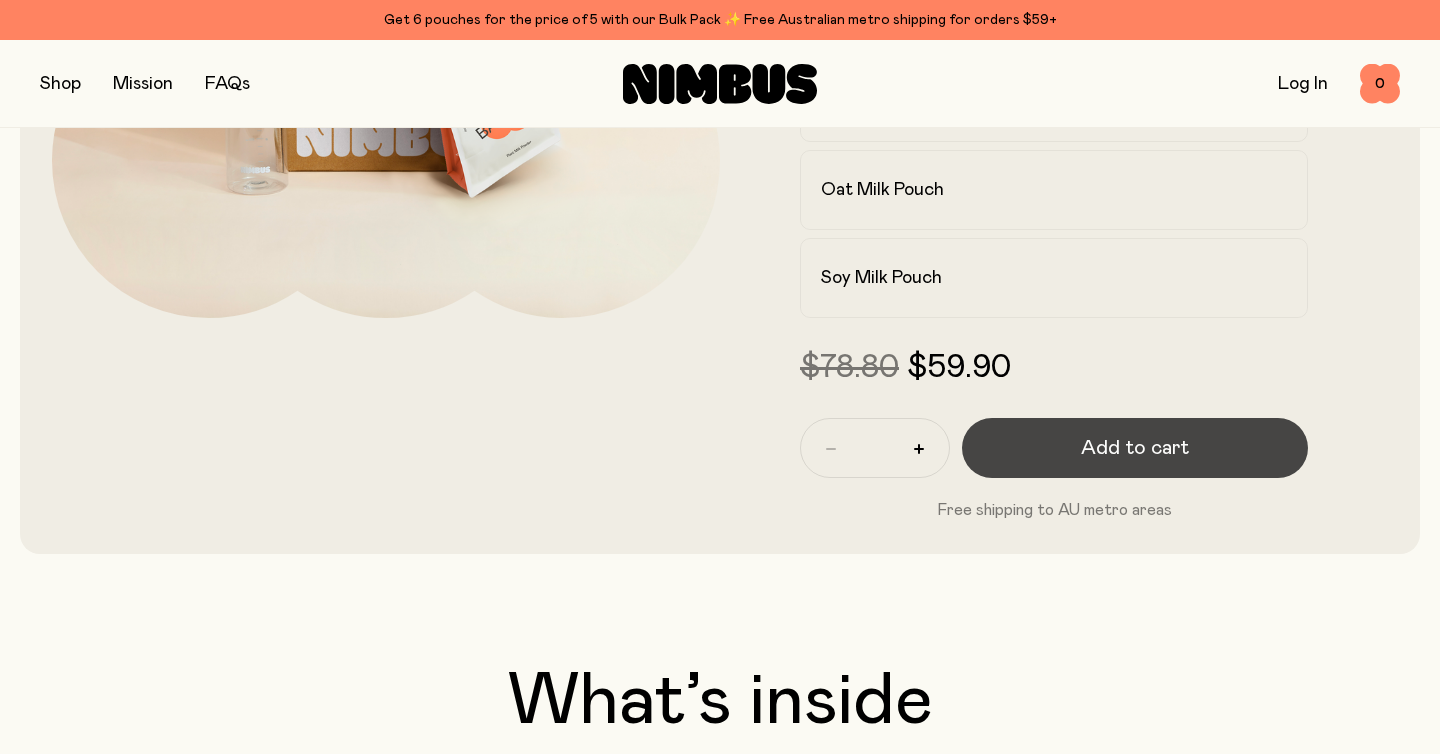 click on "Add to cart" at bounding box center (1135, 448) 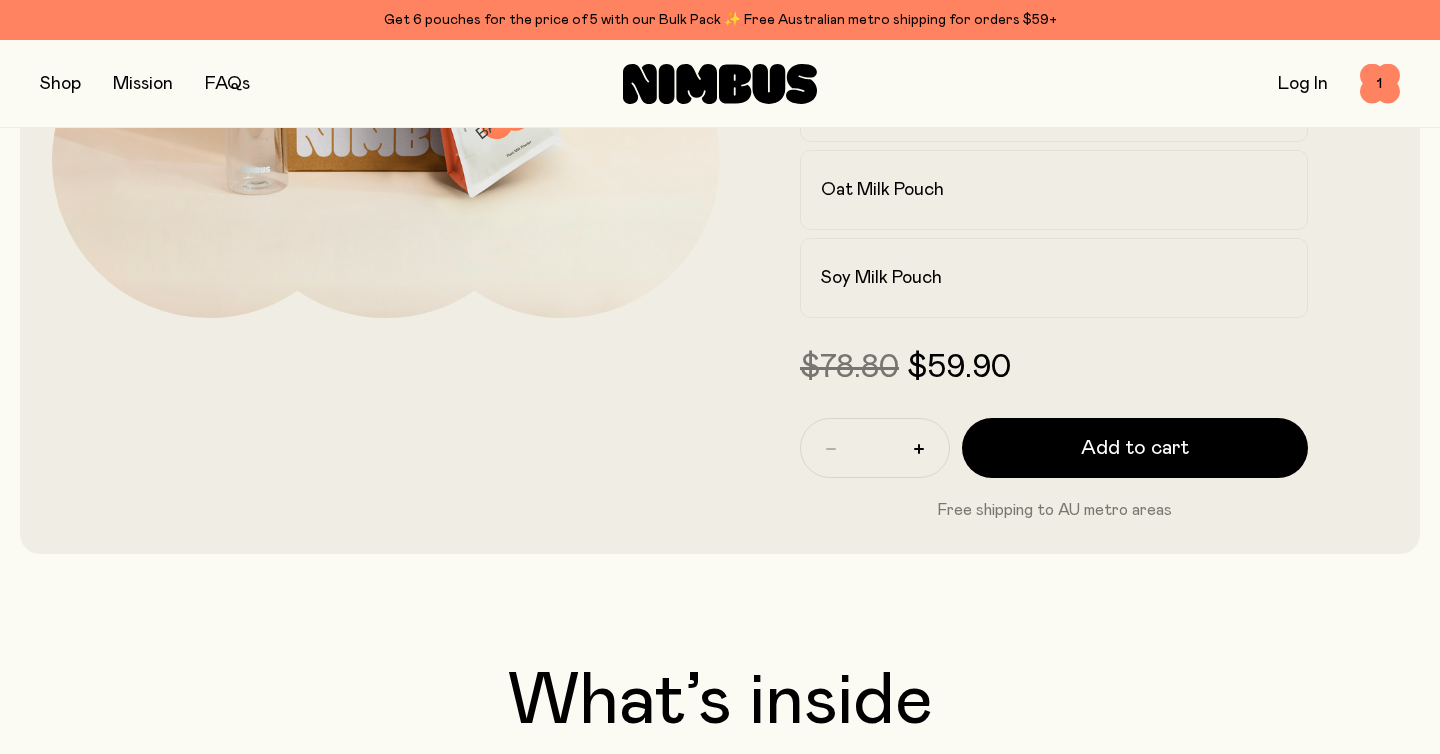 scroll, scrollTop: 0, scrollLeft: 0, axis: both 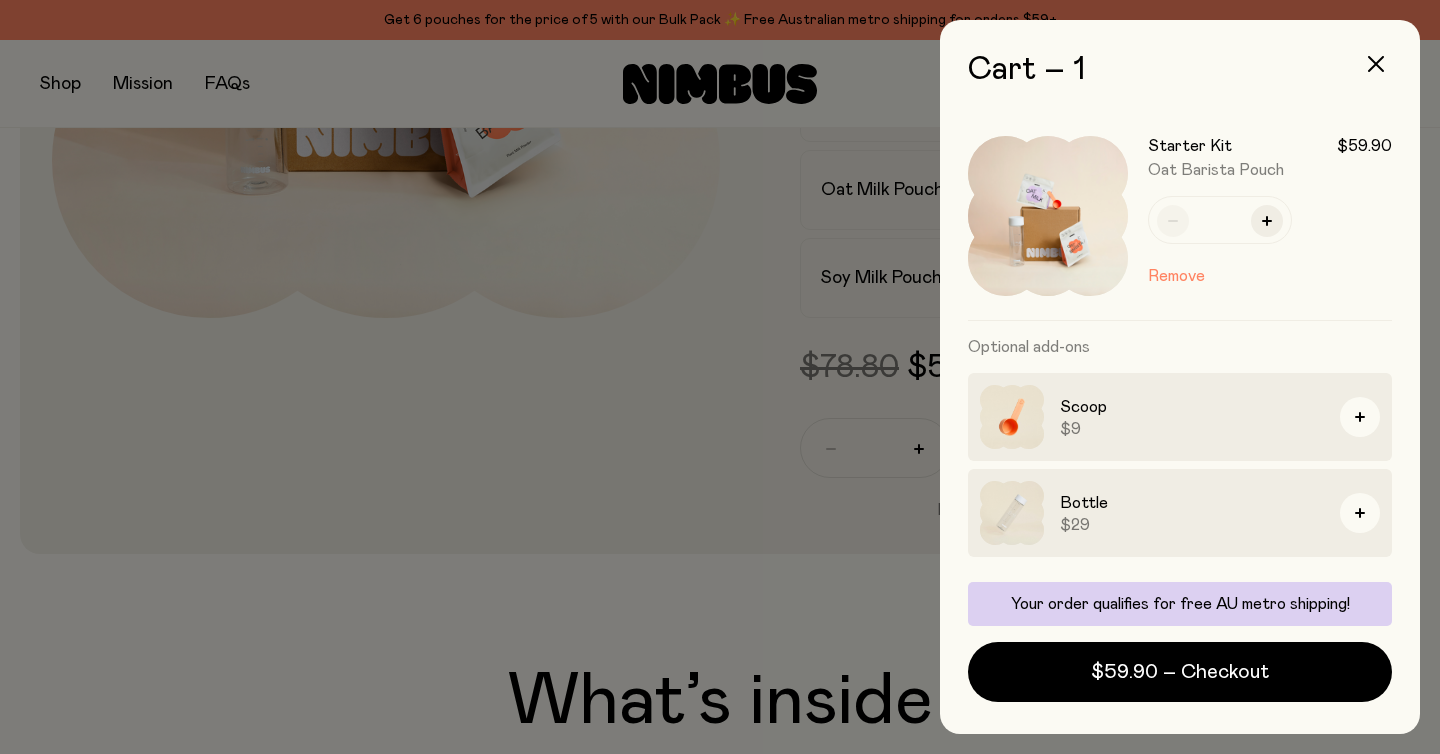 click at bounding box center [720, 377] 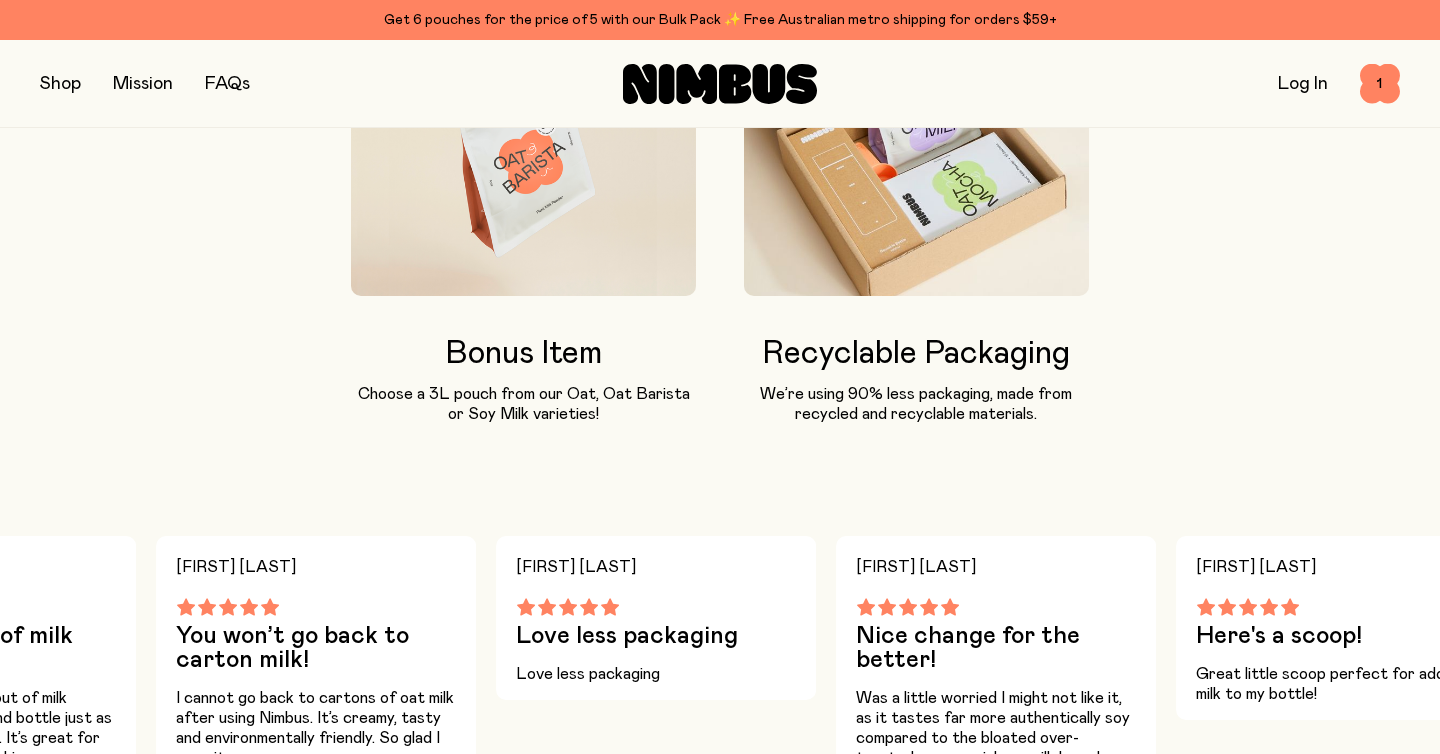 scroll, scrollTop: 1773, scrollLeft: 0, axis: vertical 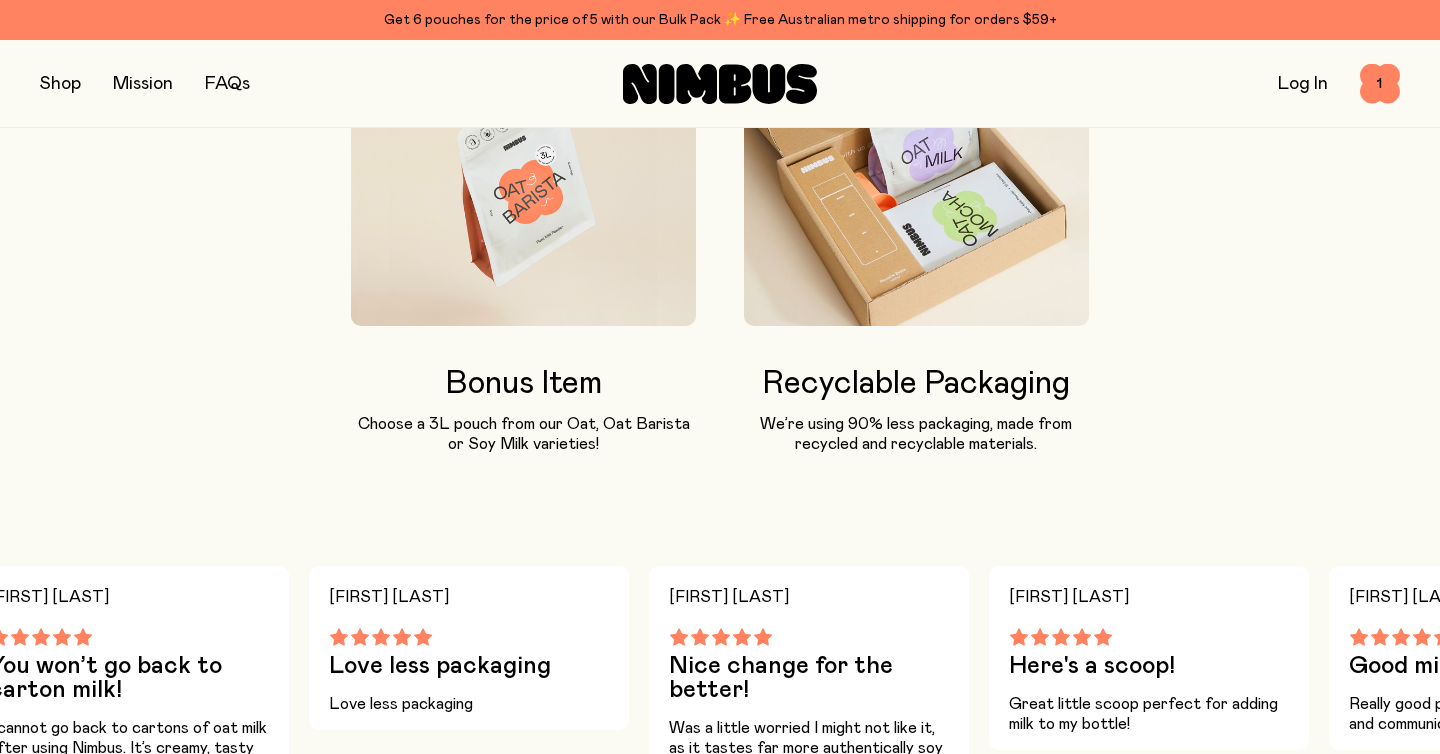 click at bounding box center (60, 84) 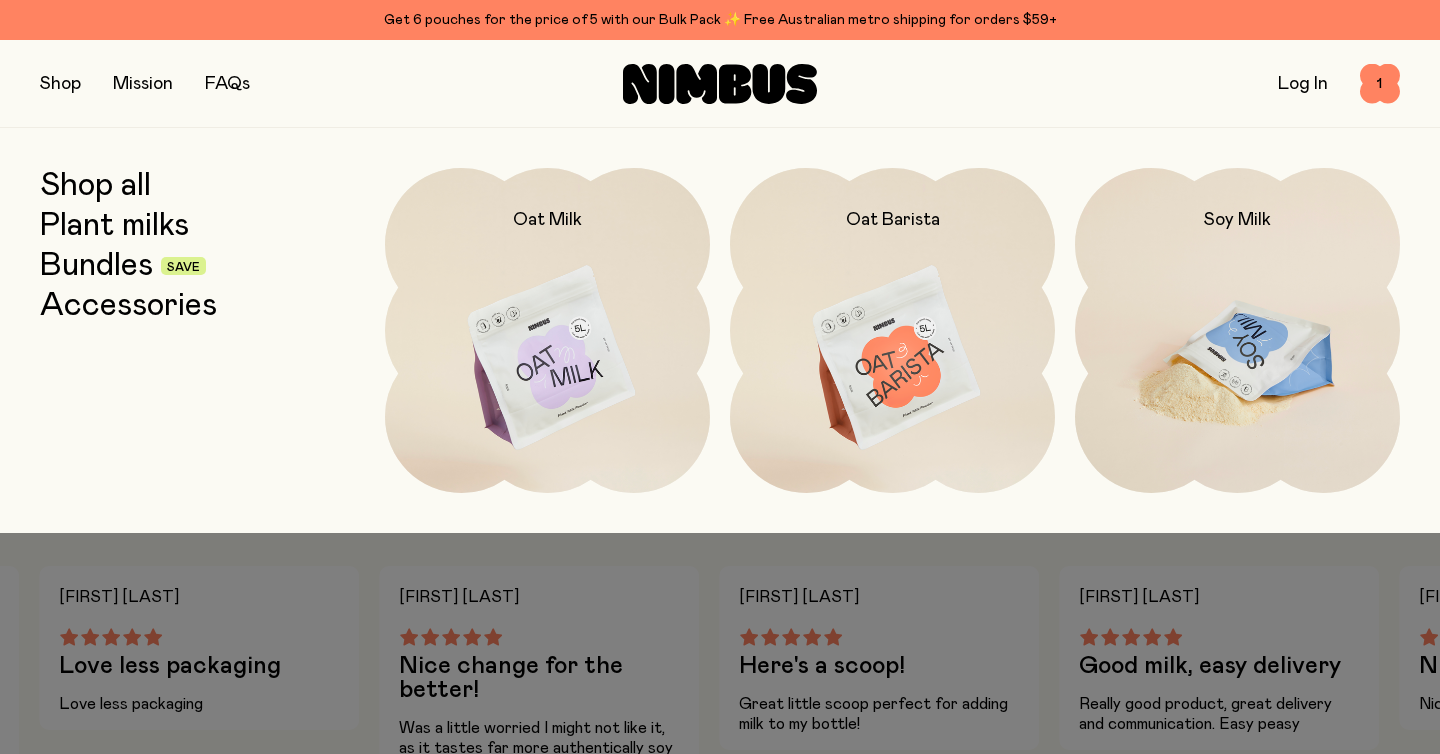 click at bounding box center (1237, 359) 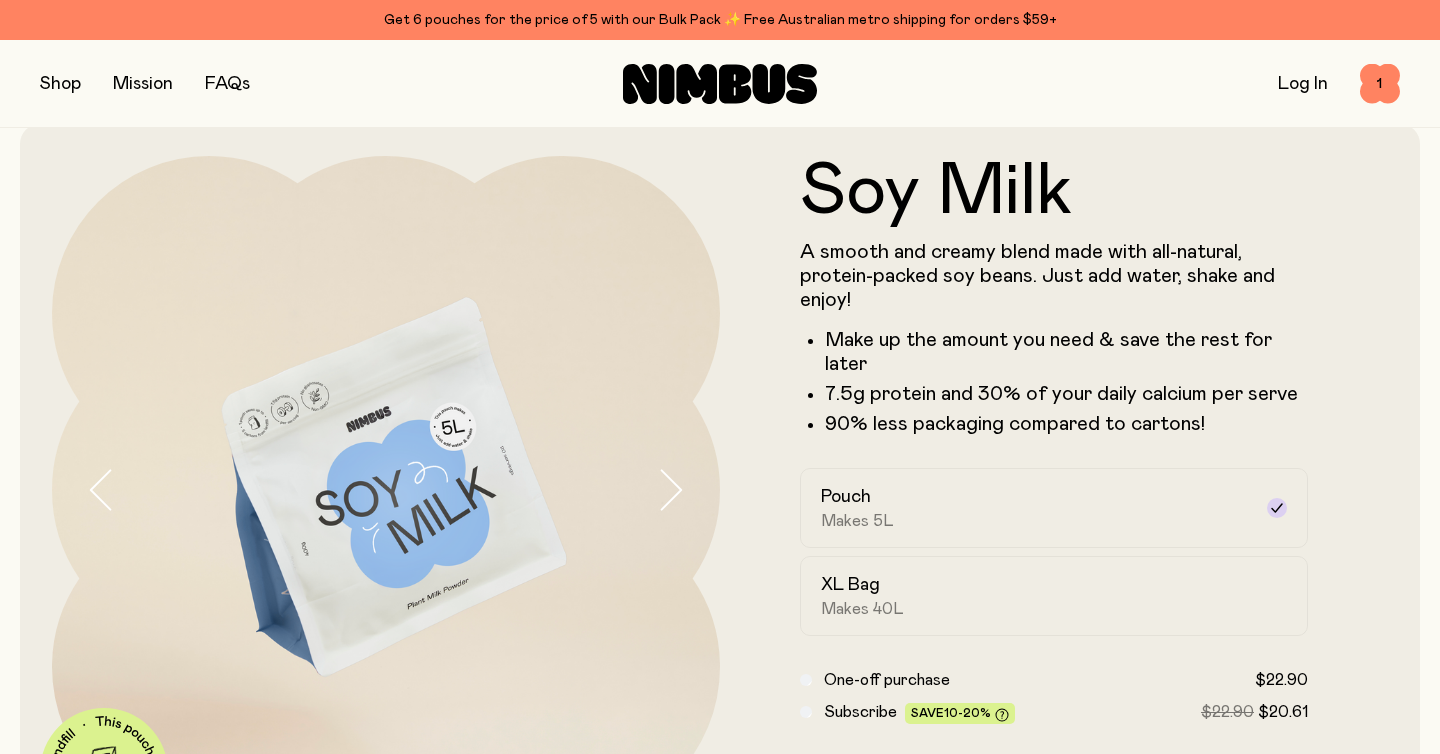 scroll, scrollTop: 9, scrollLeft: 0, axis: vertical 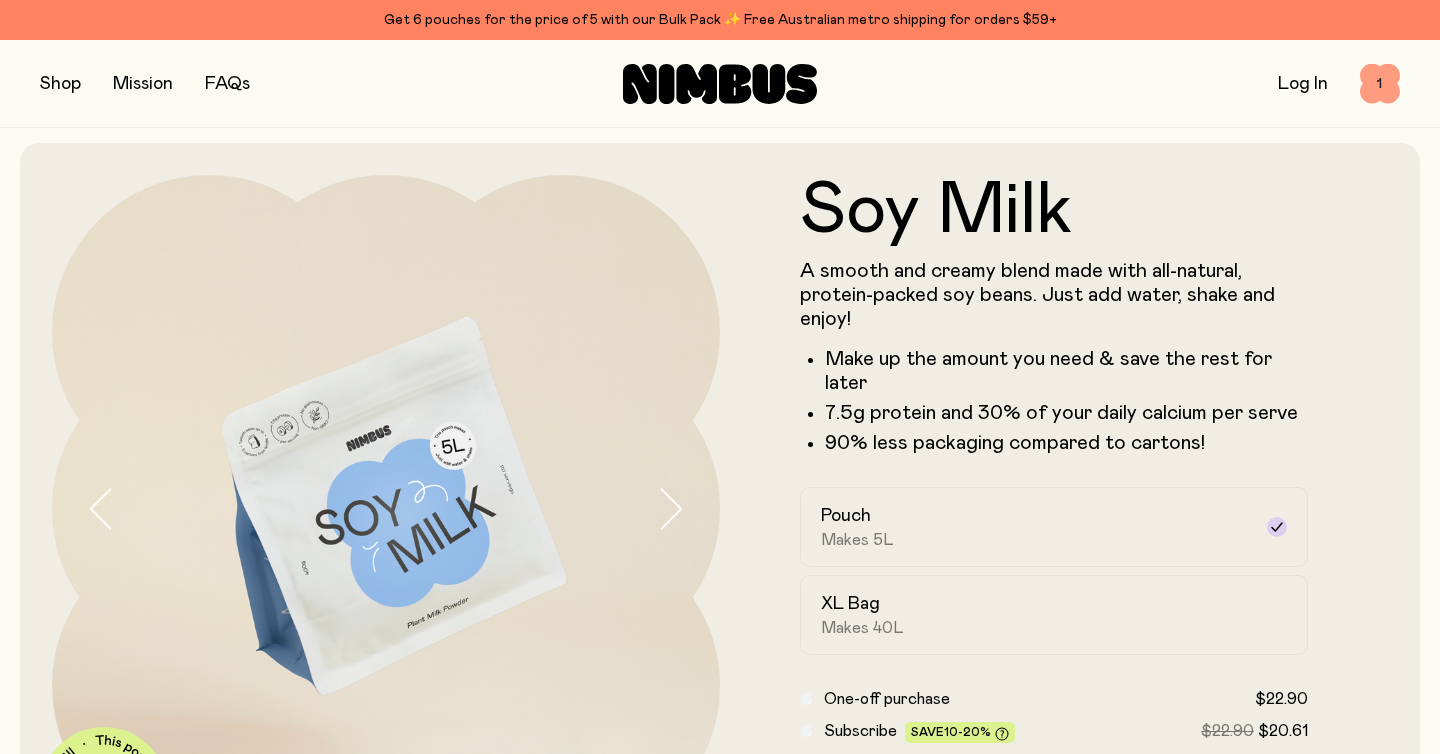 click on "1" at bounding box center (1380, 84) 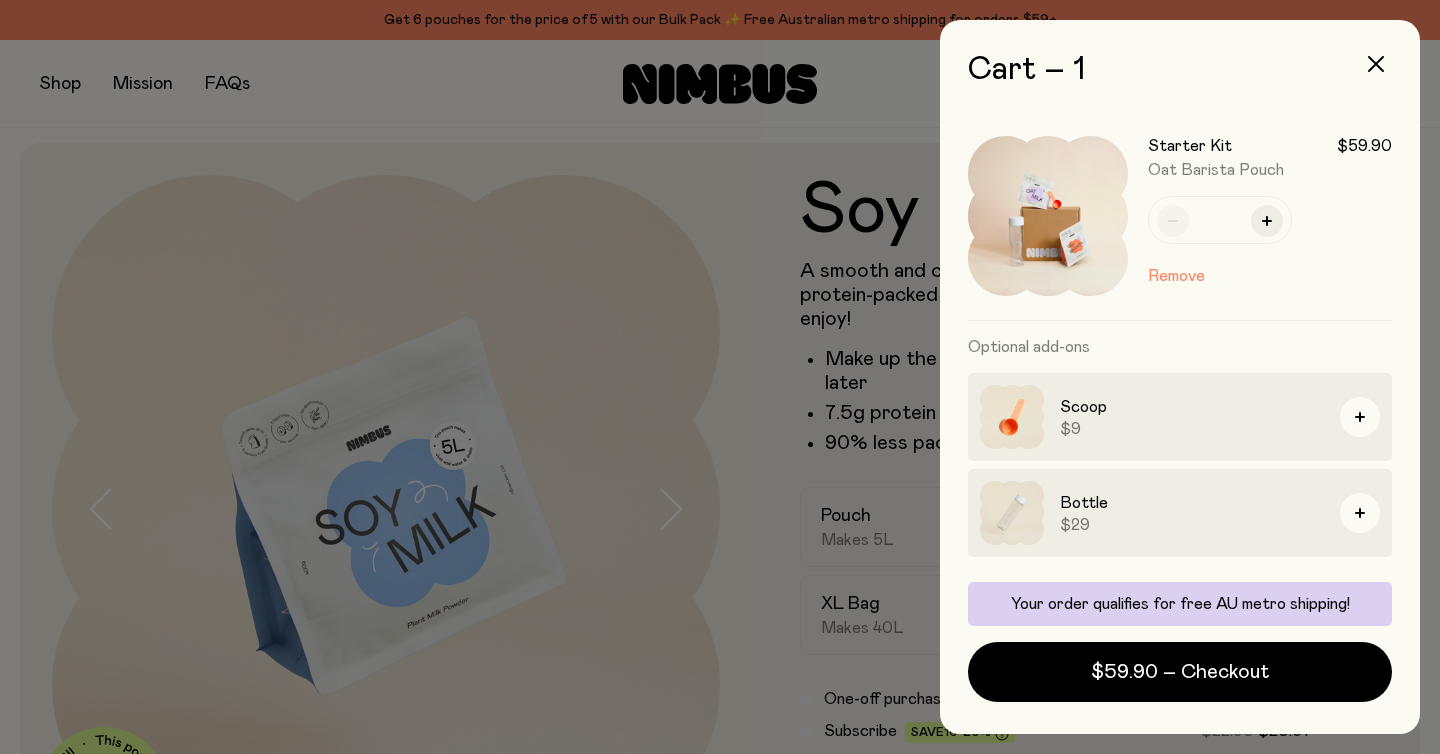 scroll, scrollTop: 0, scrollLeft: 0, axis: both 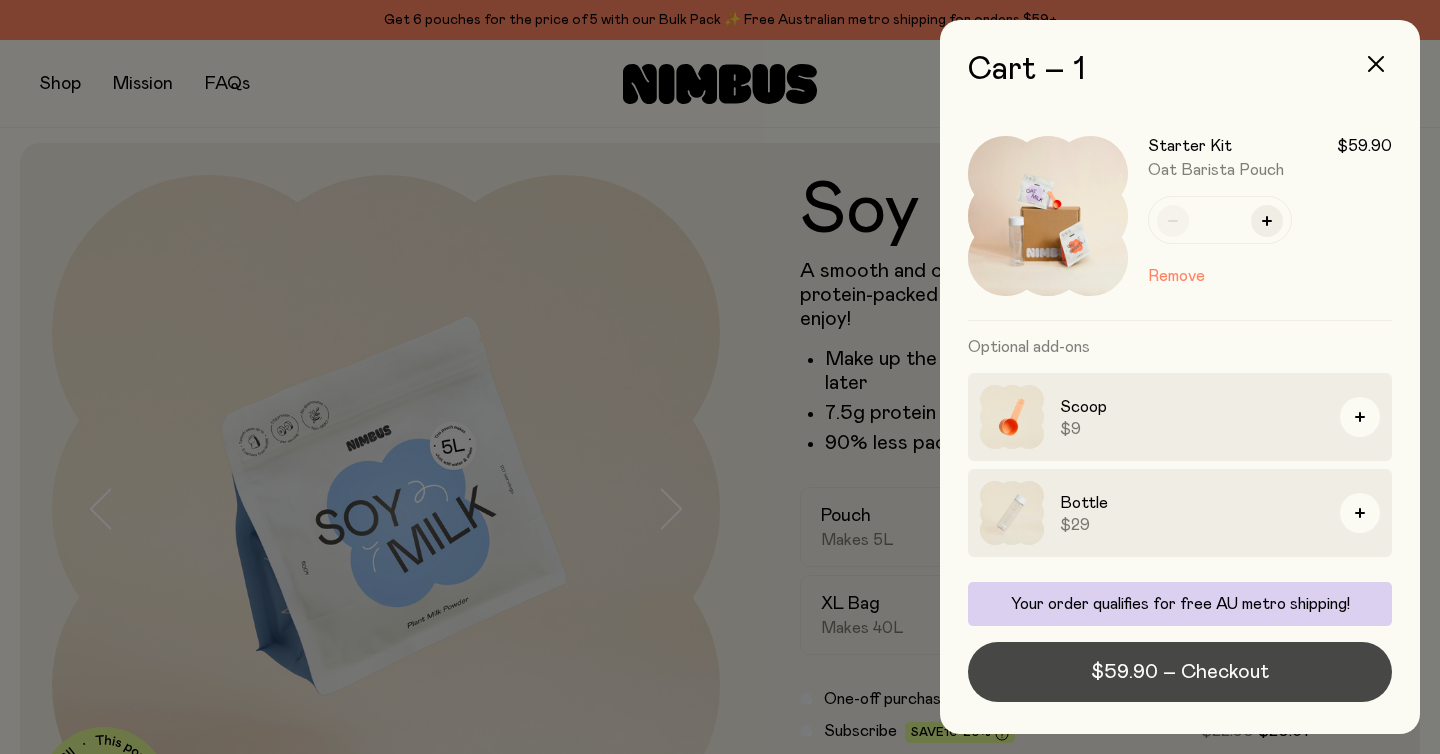 click on "$59.90 – Checkout" at bounding box center (1180, 672) 